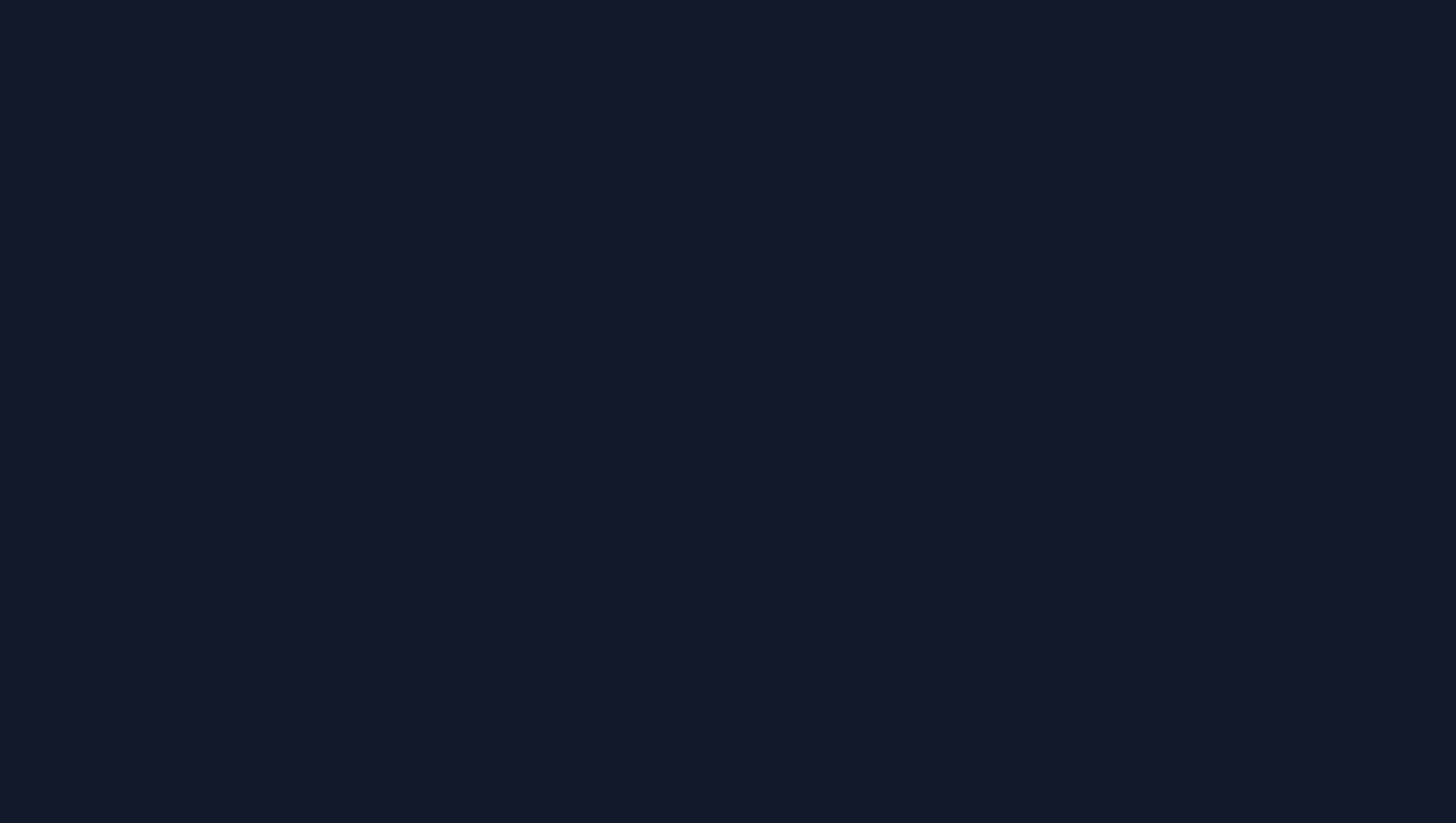 scroll, scrollTop: 0, scrollLeft: 0, axis: both 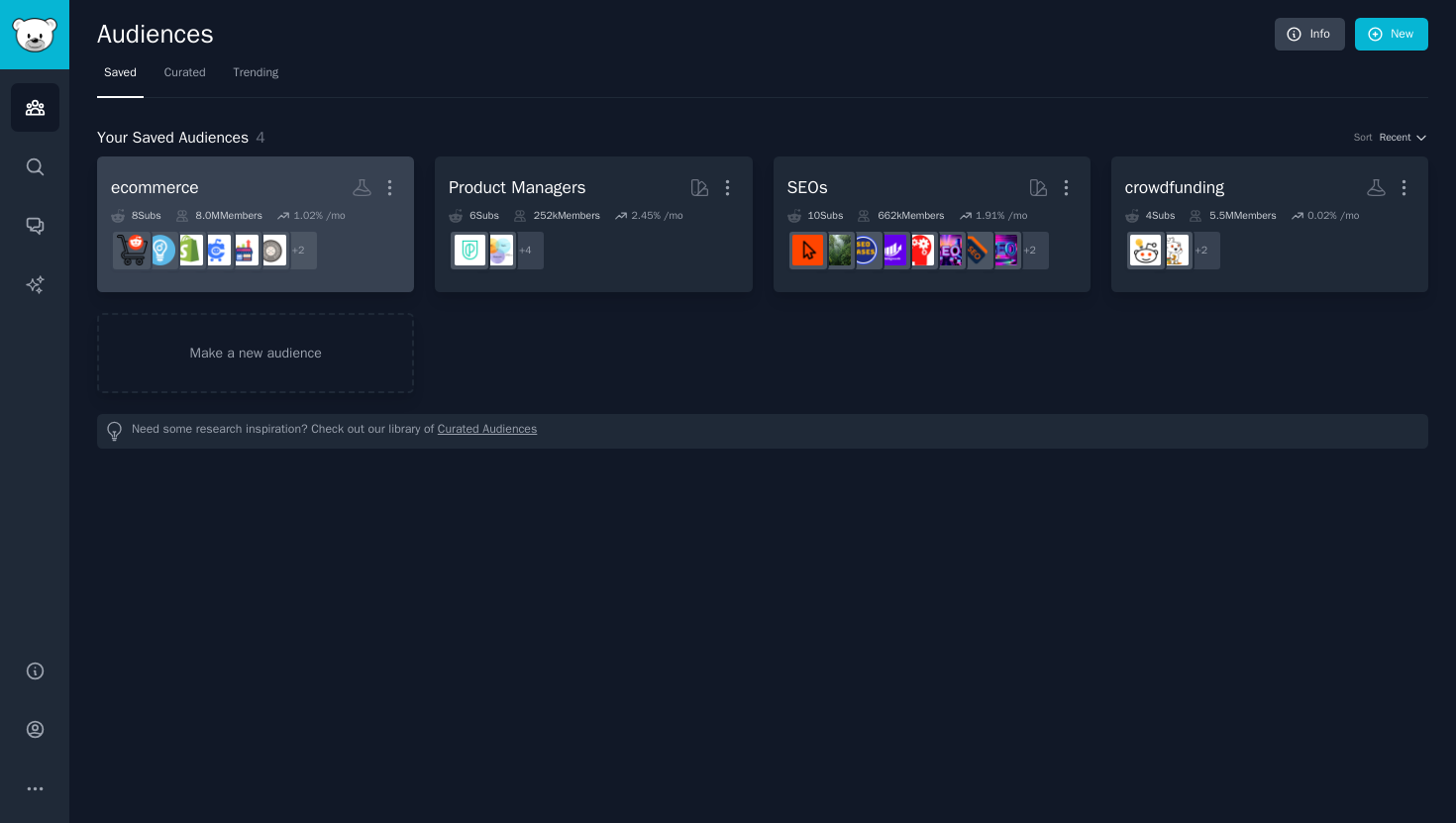 click on "ecommerce More" at bounding box center (256, 187) 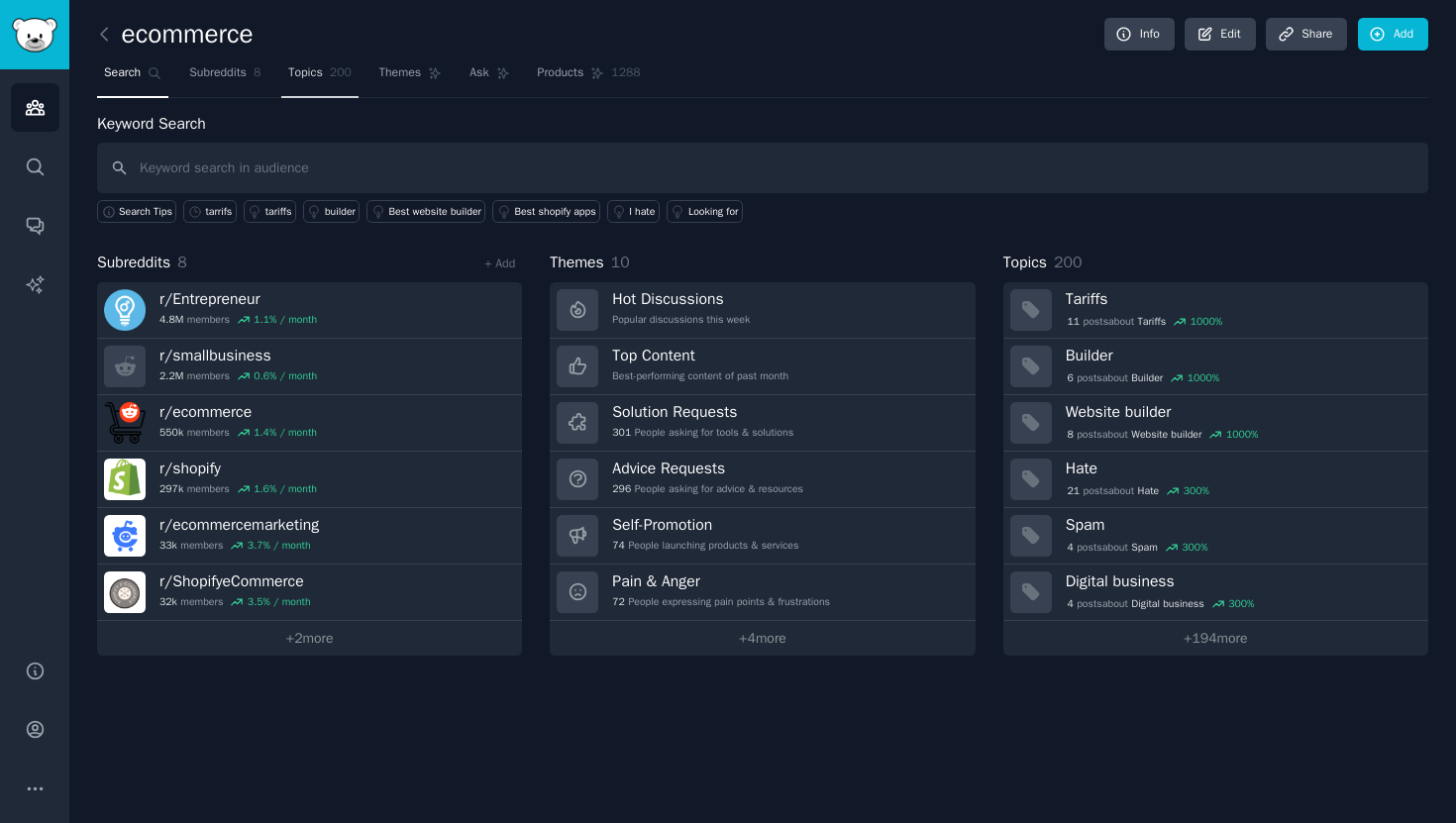 click on "Topics 200" at bounding box center (320, 77) 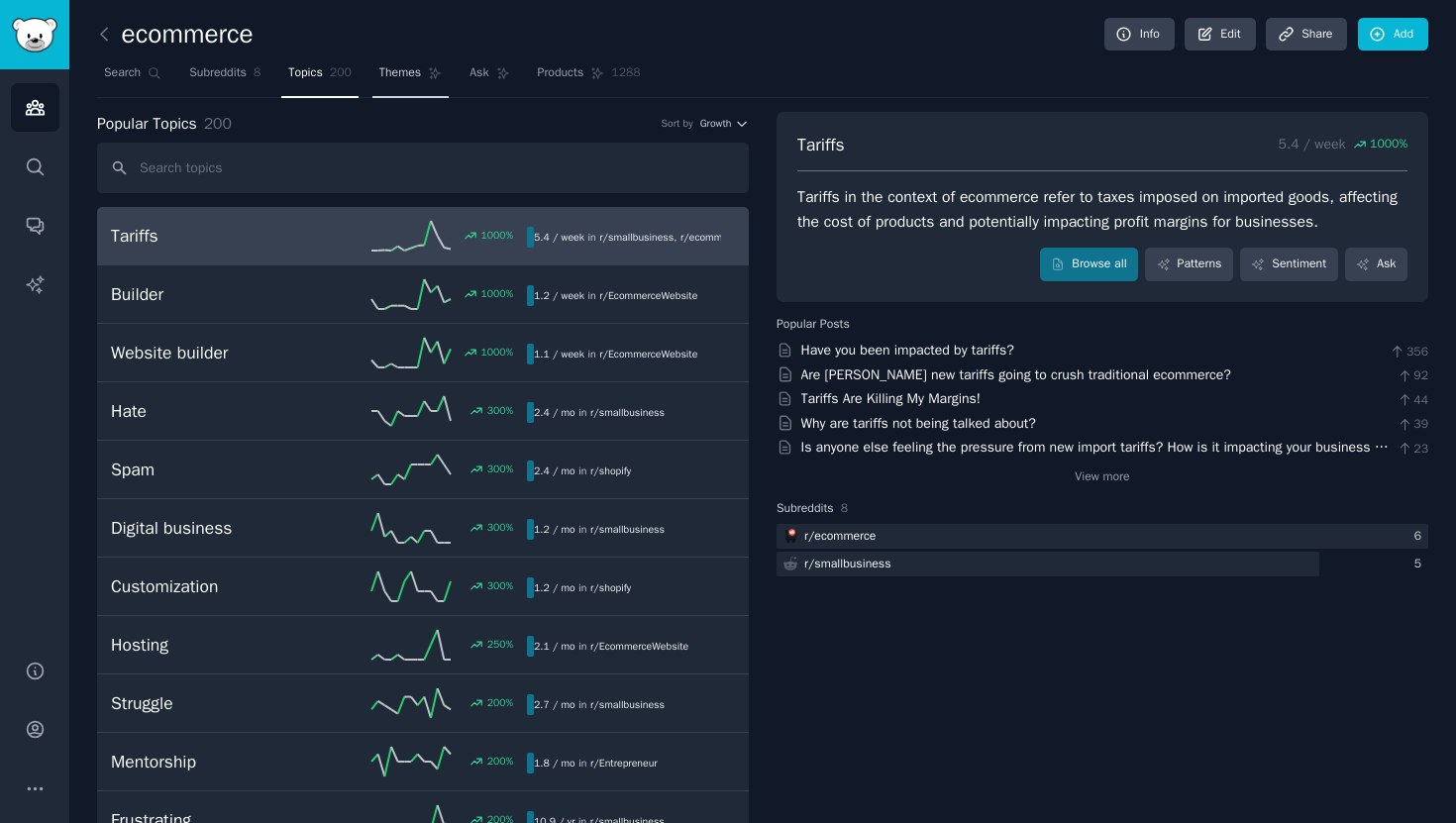 click on "Themes" at bounding box center [410, 77] 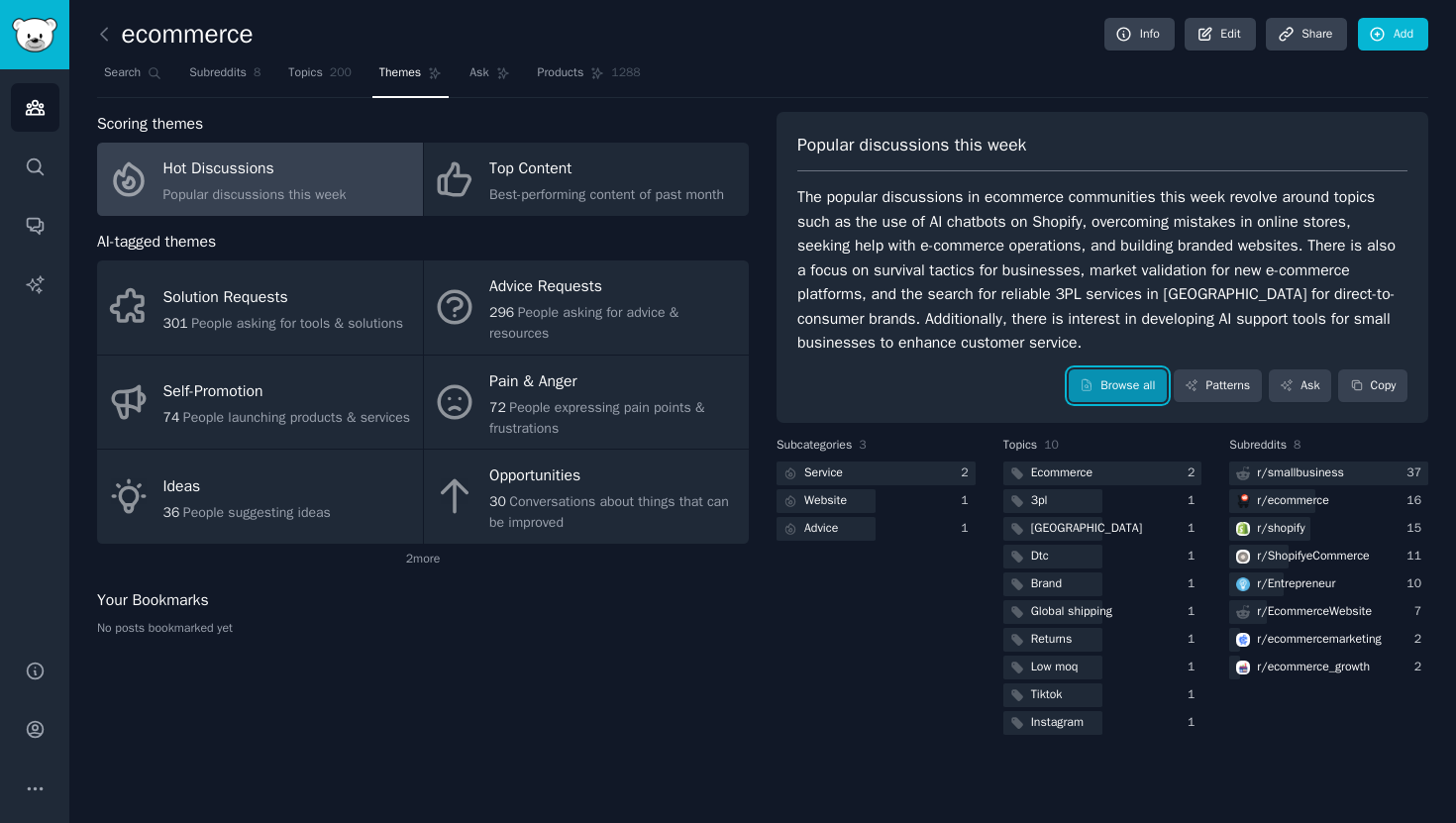 click on "Browse all" at bounding box center (1117, 386) 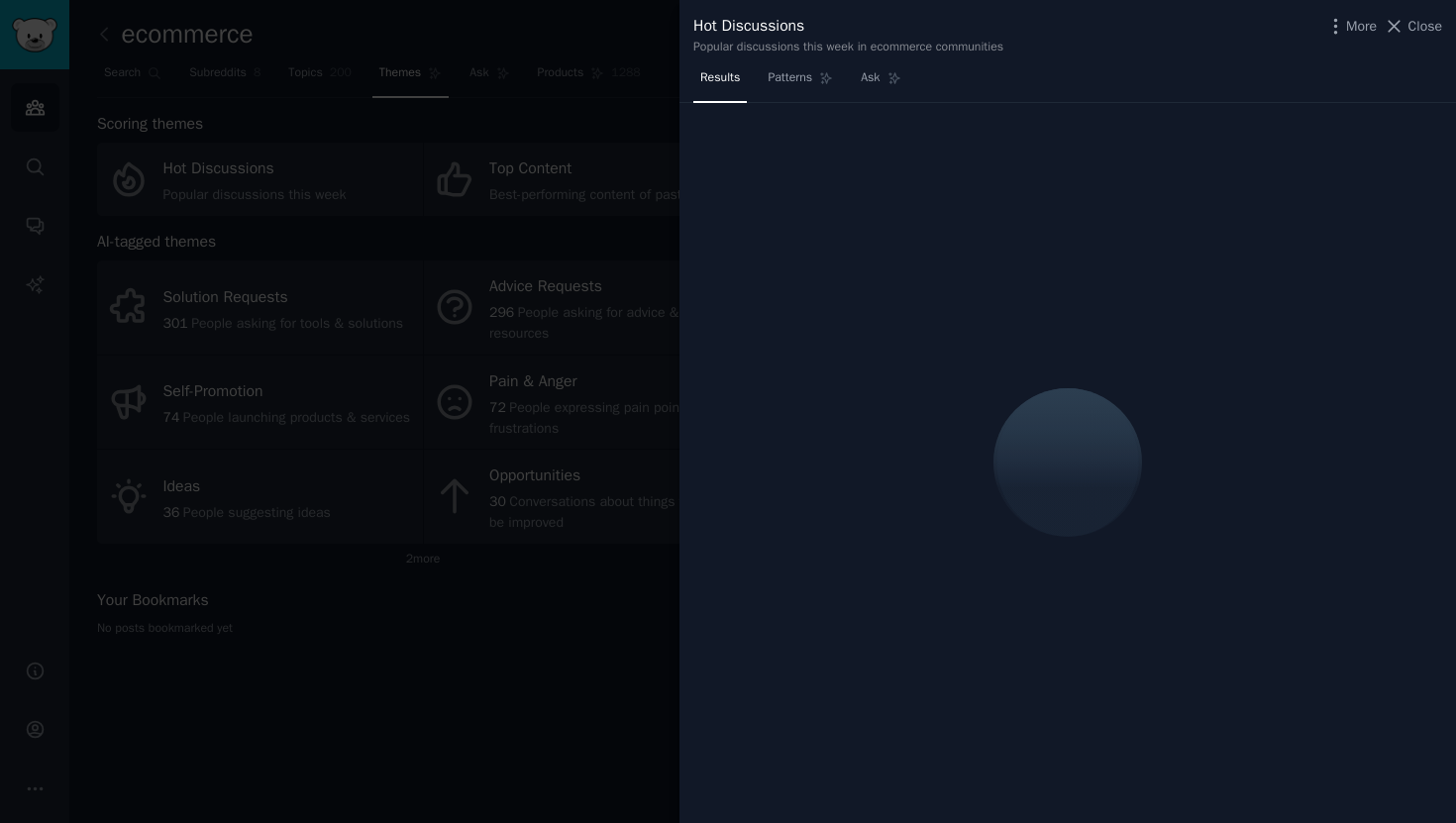 click at bounding box center (728, 411) 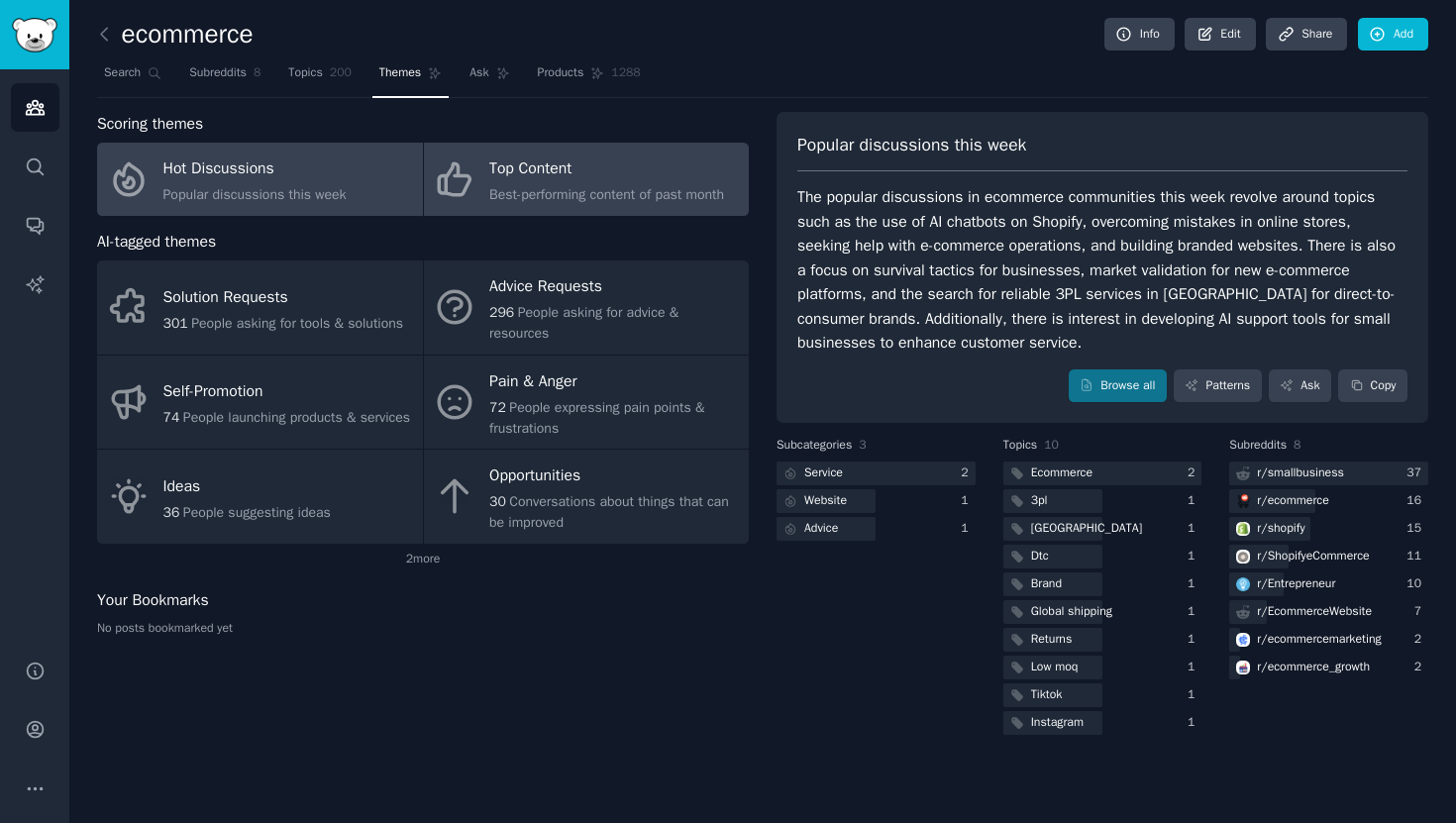 click on "Best-performing content of past month" at bounding box center (606, 194) 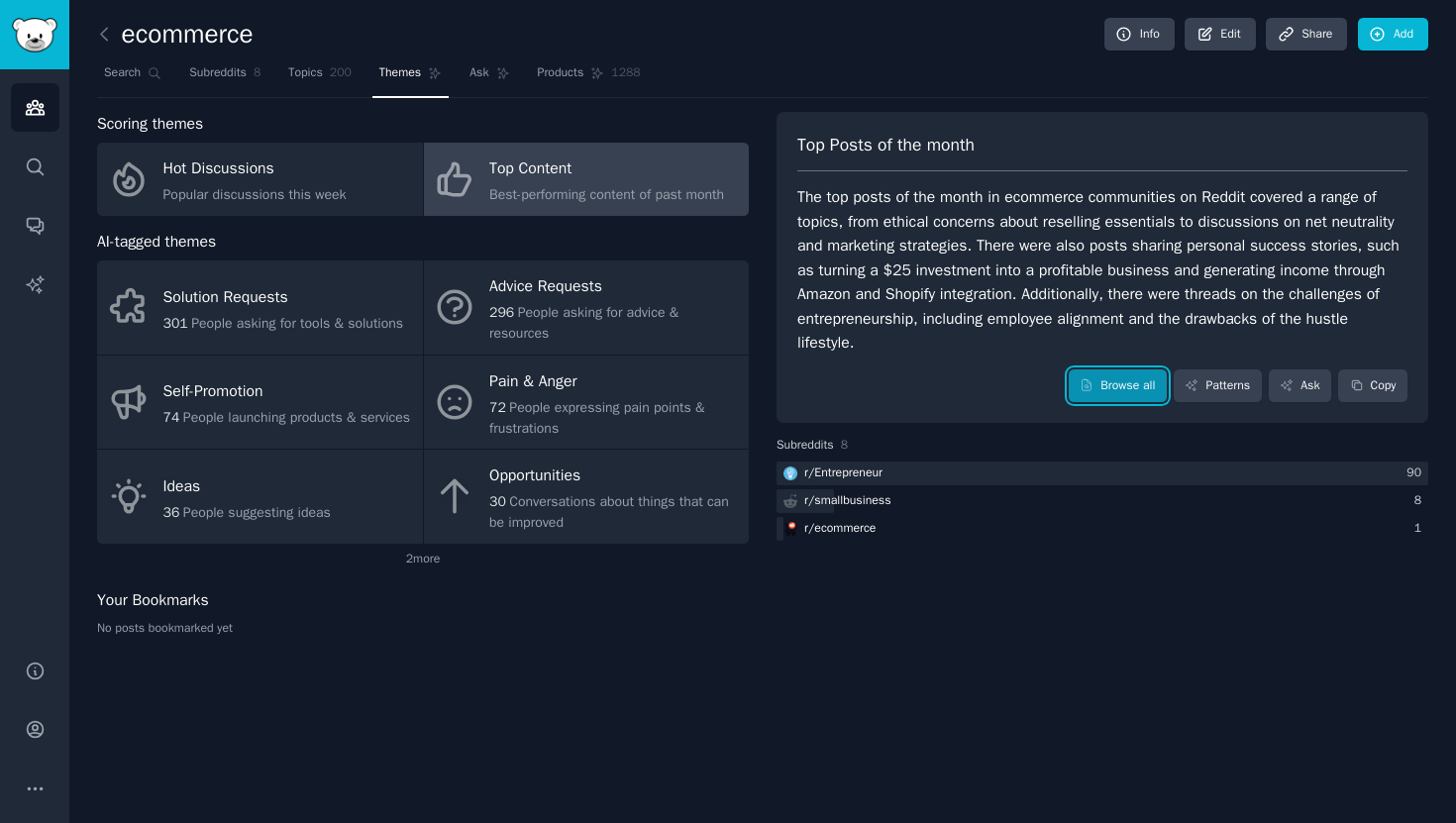 click on "Browse all" at bounding box center (1117, 386) 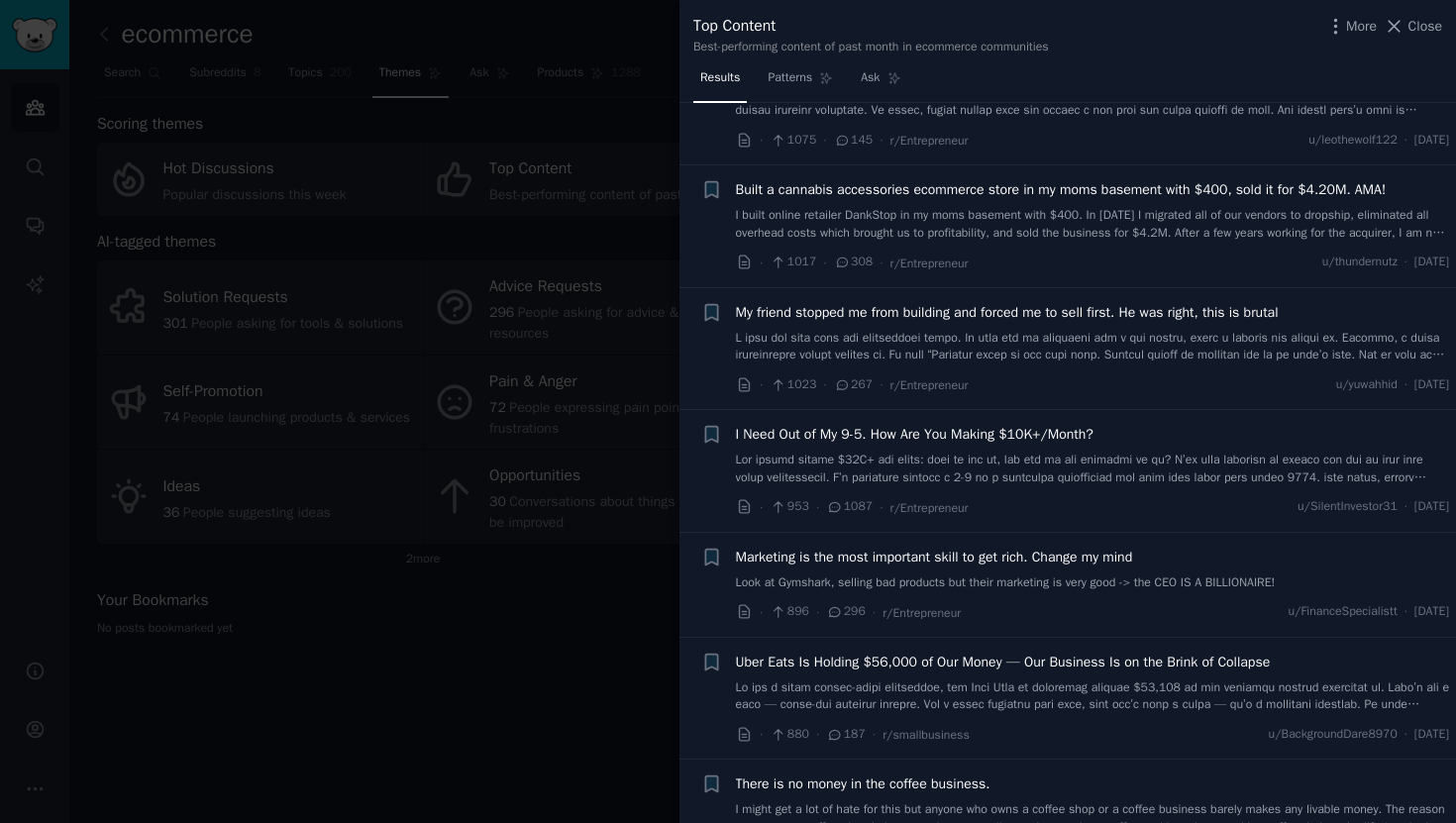 scroll, scrollTop: 0, scrollLeft: 0, axis: both 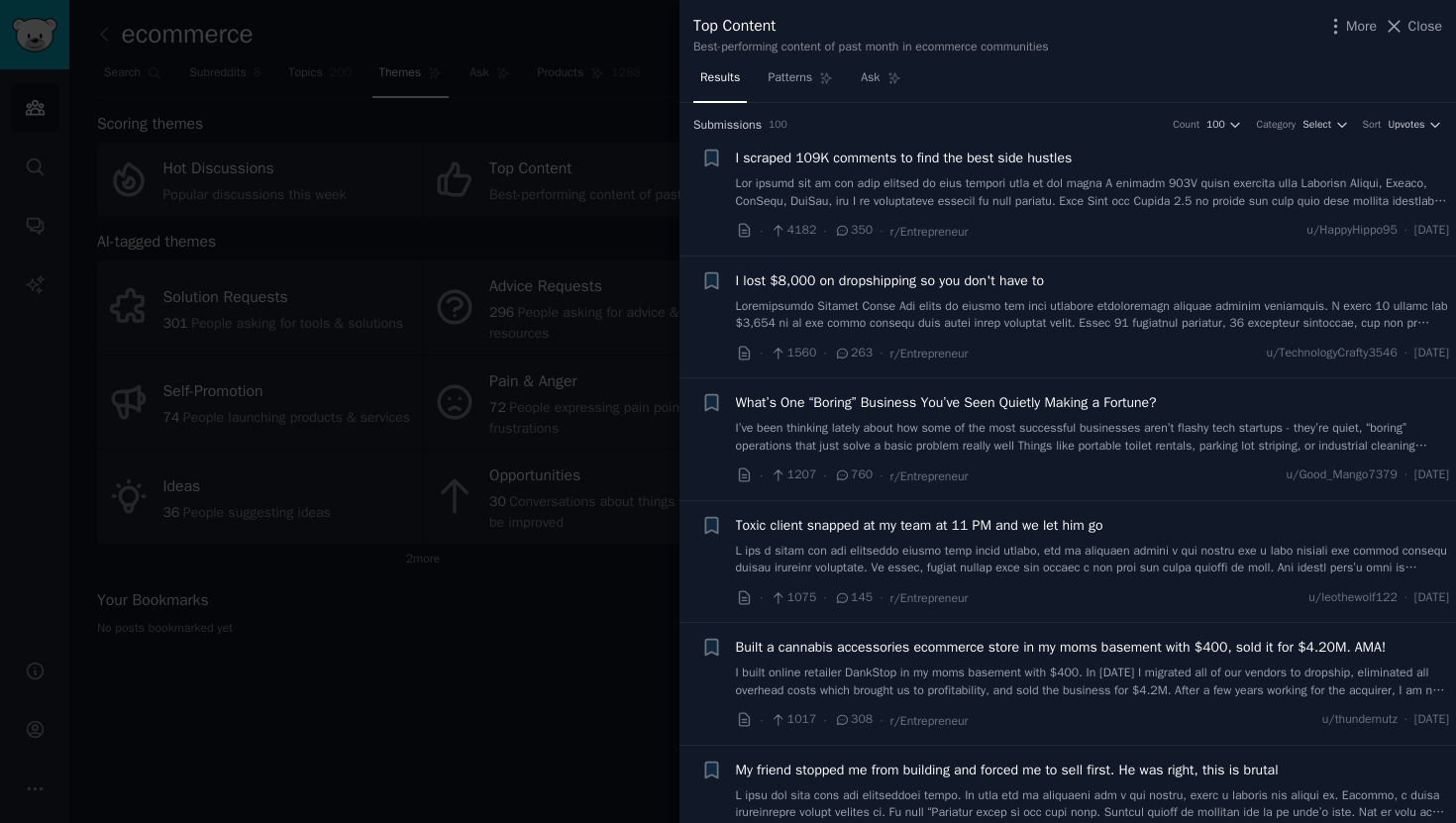 click at bounding box center [728, 411] 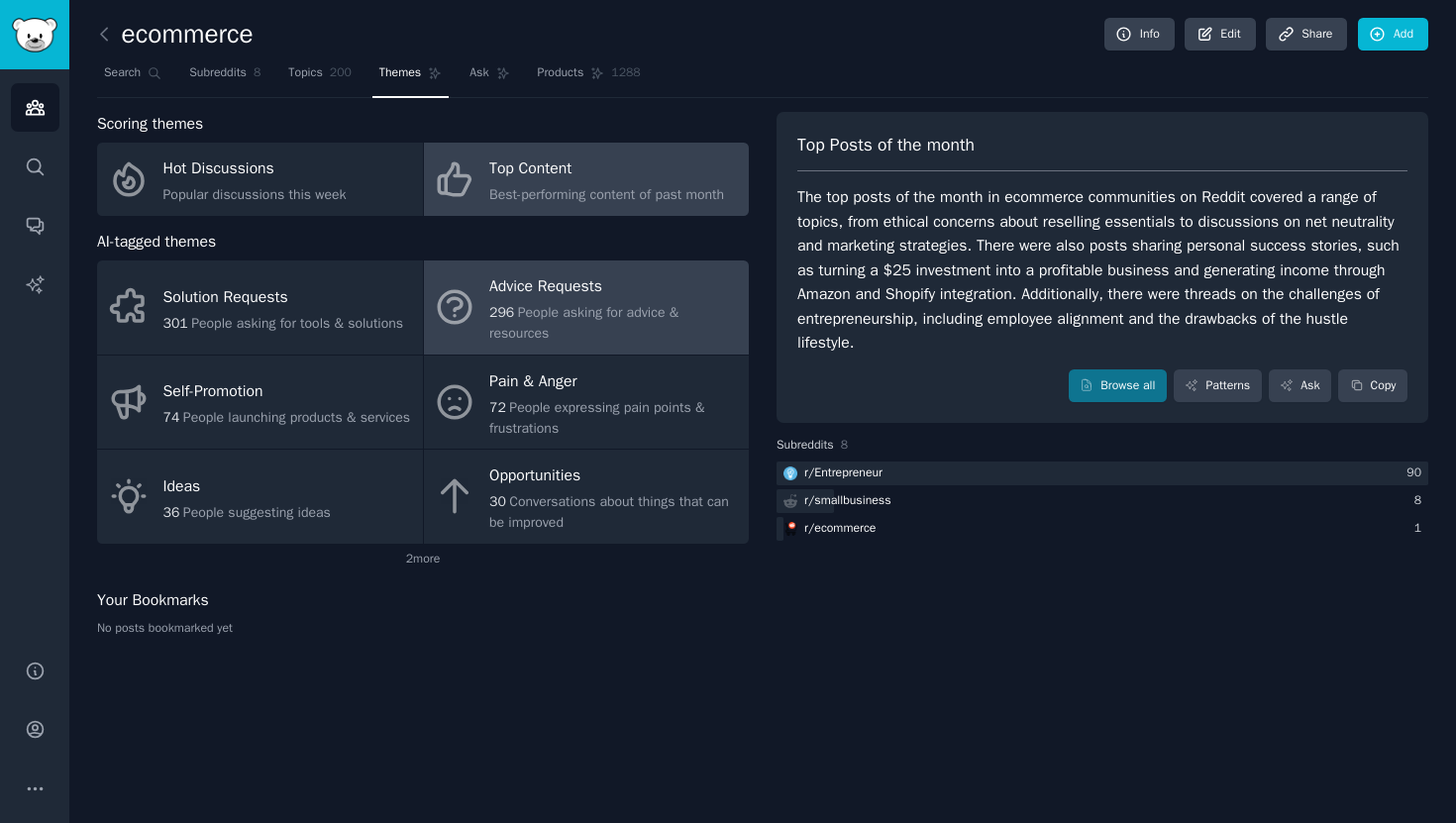 click on "Advice Requests" at bounding box center [614, 287] 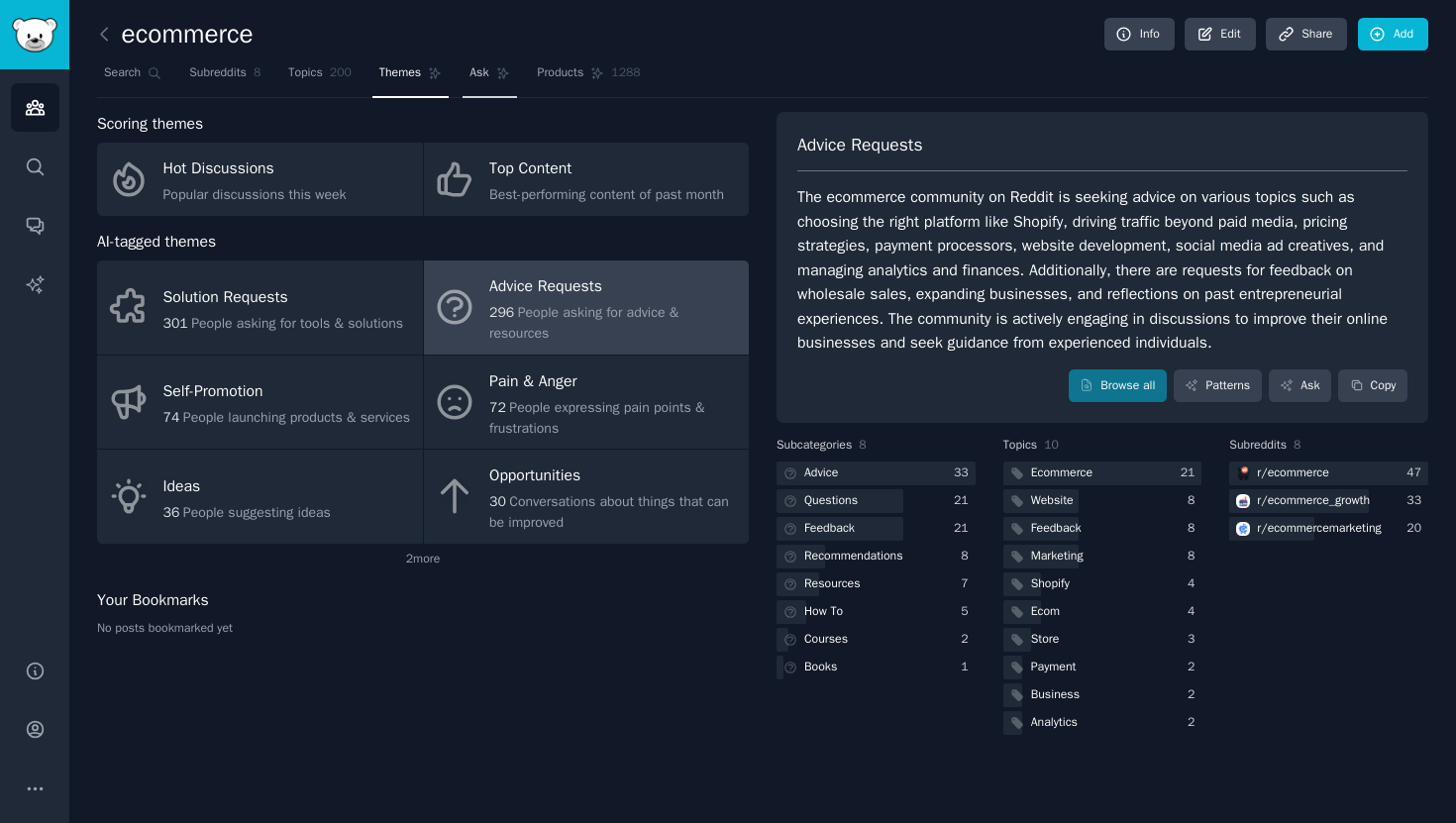 click on "Ask" at bounding box center (489, 77) 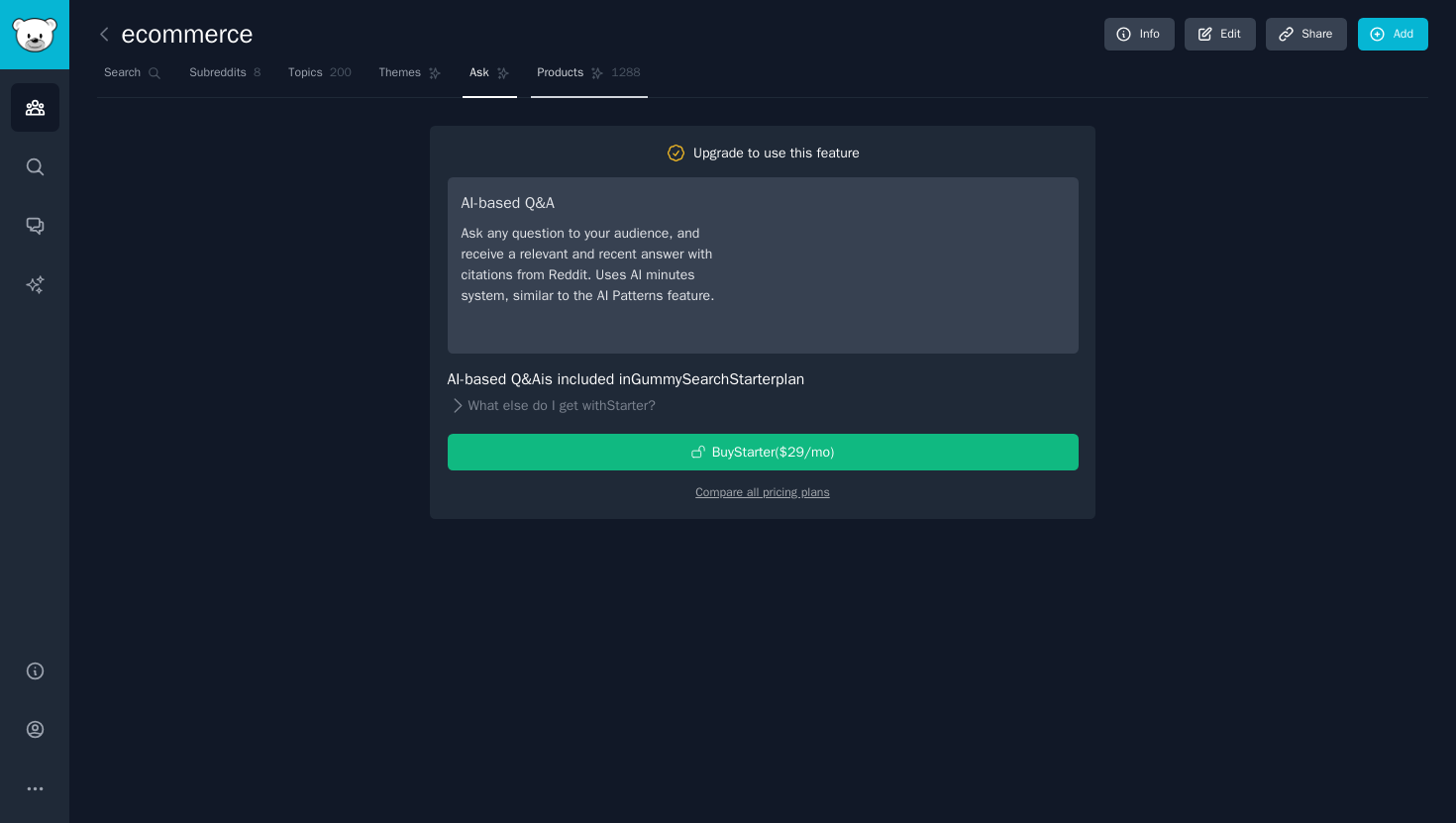 click on "Products" at bounding box center [561, 73] 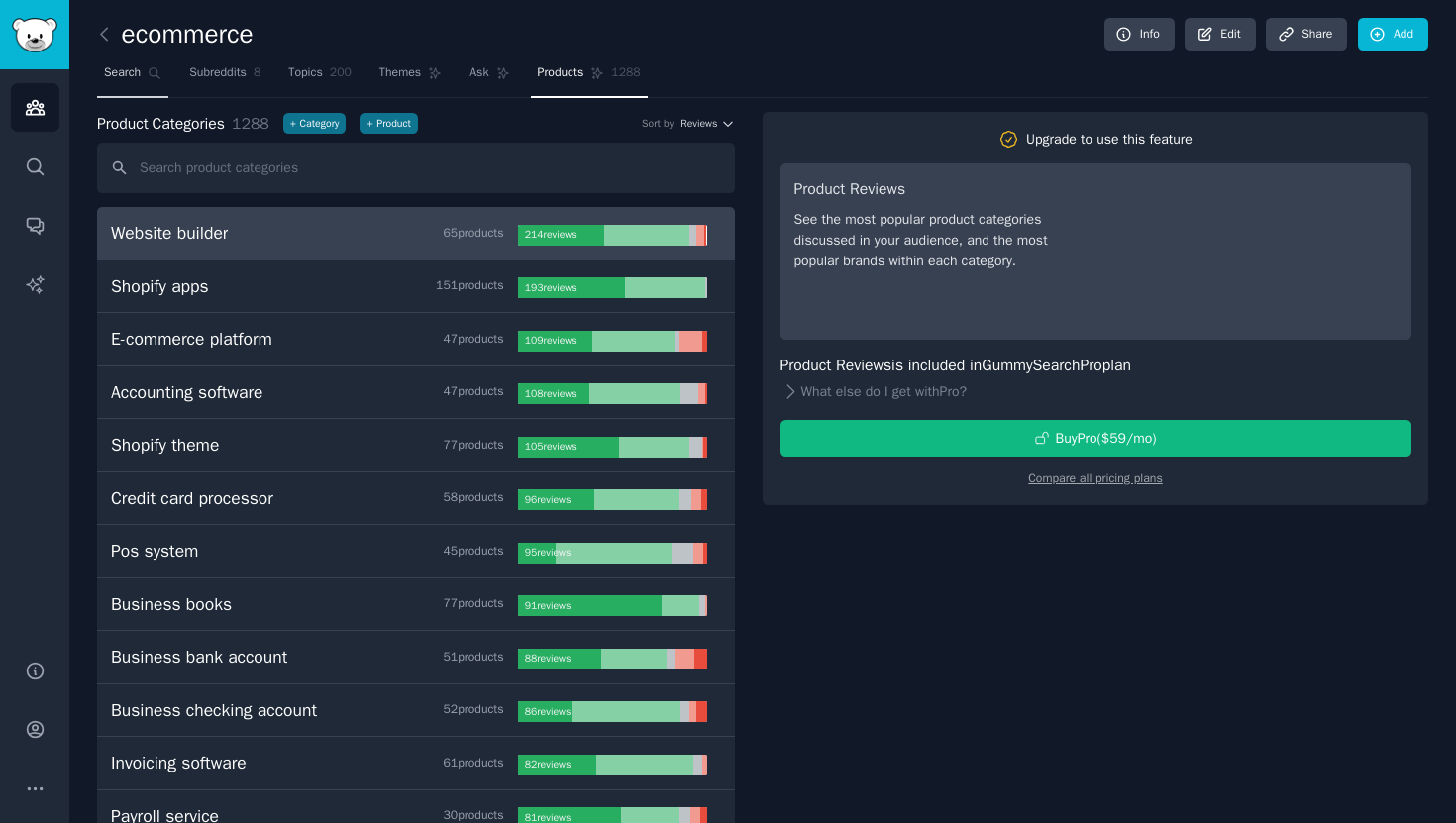 click on "Search" at bounding box center (133, 77) 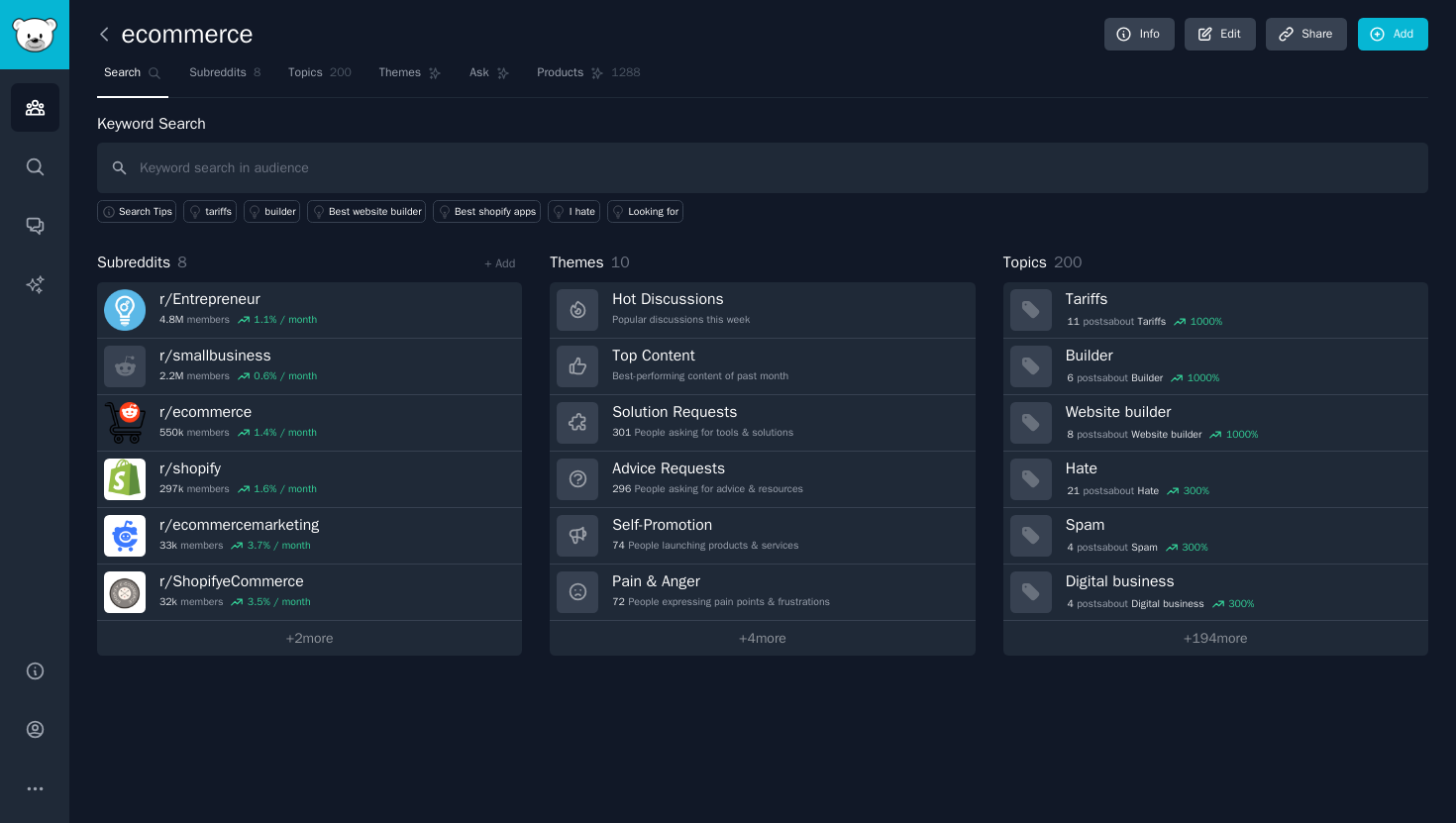 click 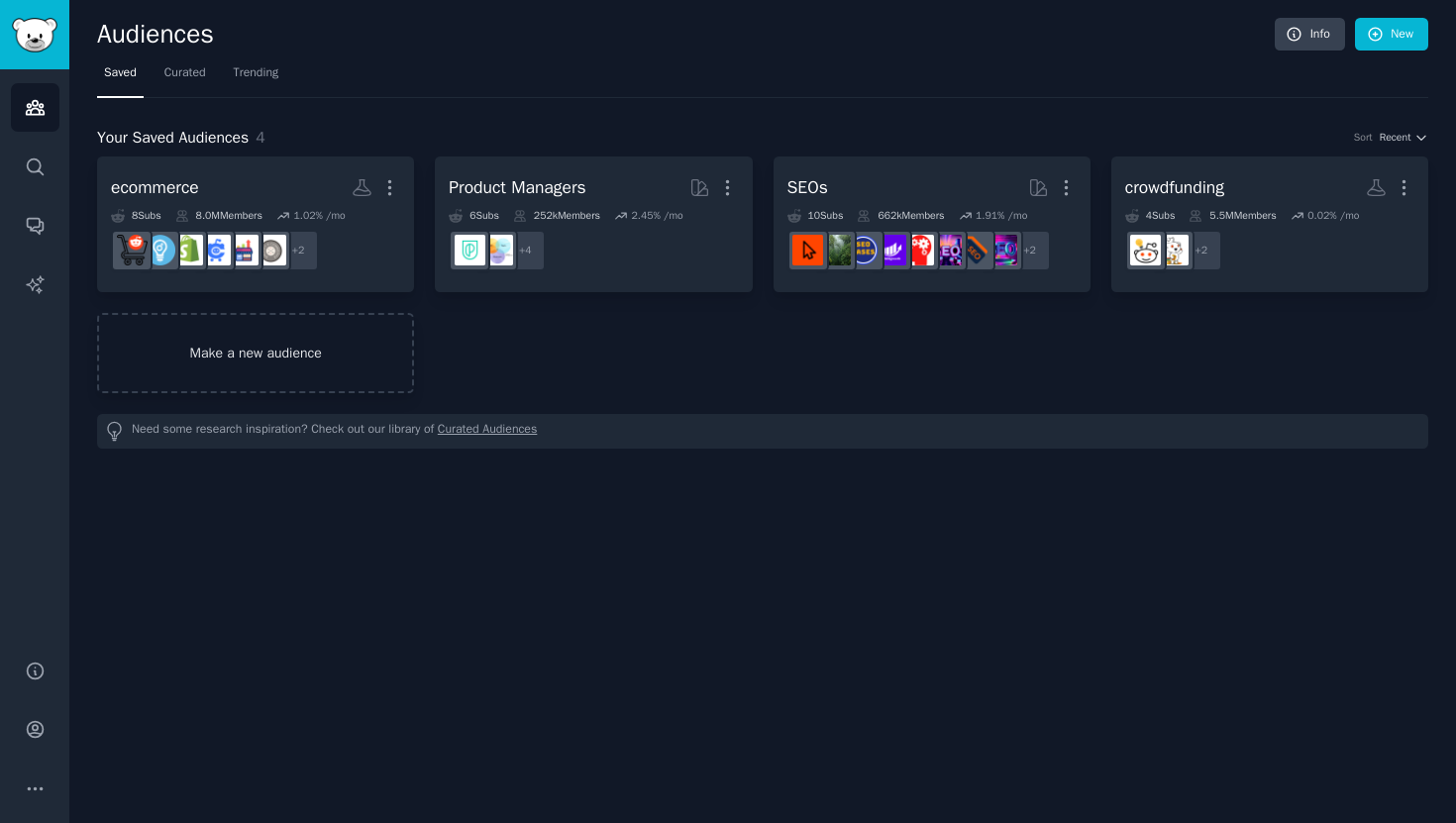 click on "Make a new audience" at bounding box center [256, 353] 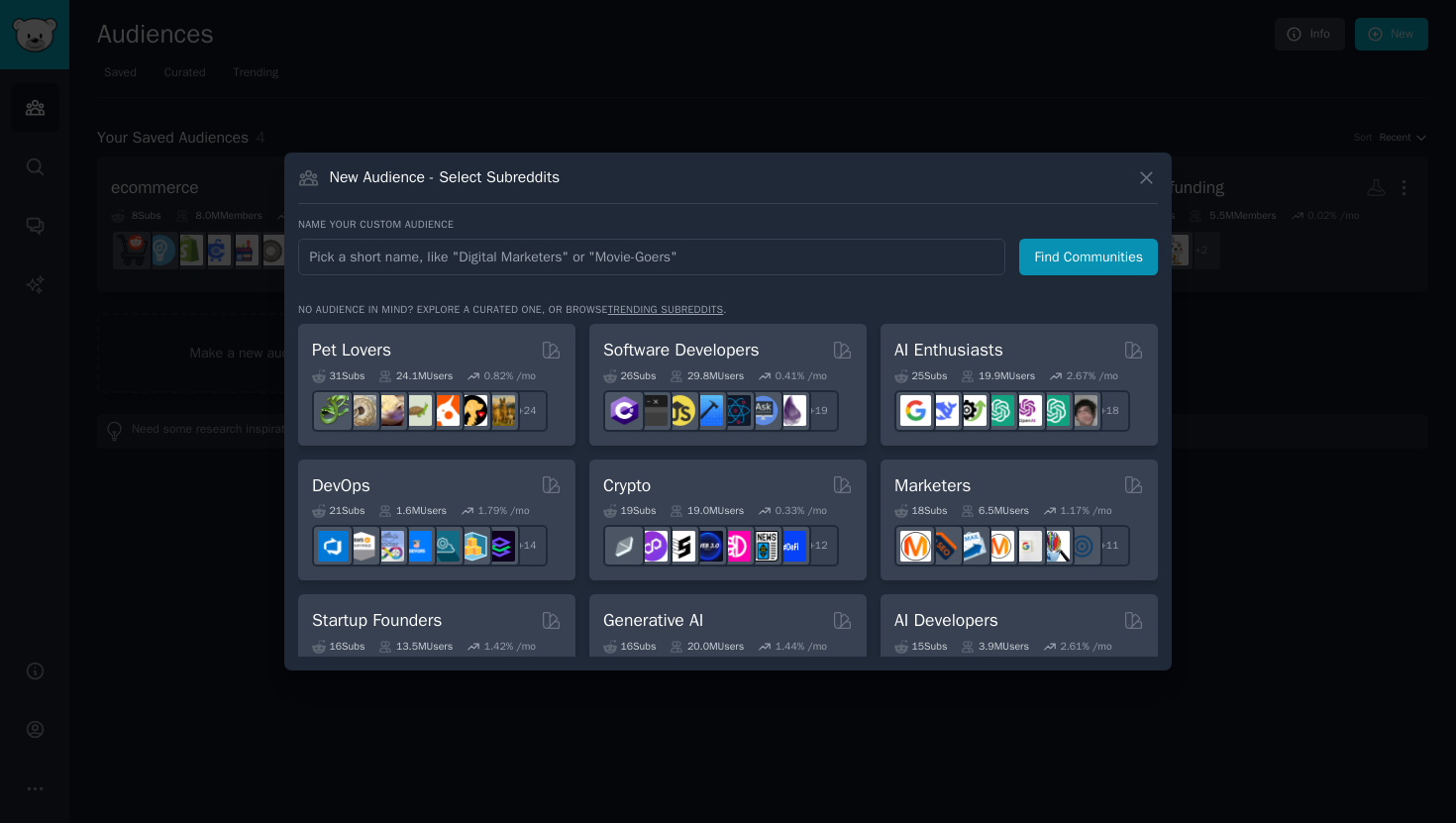 click at bounding box center (652, 257) 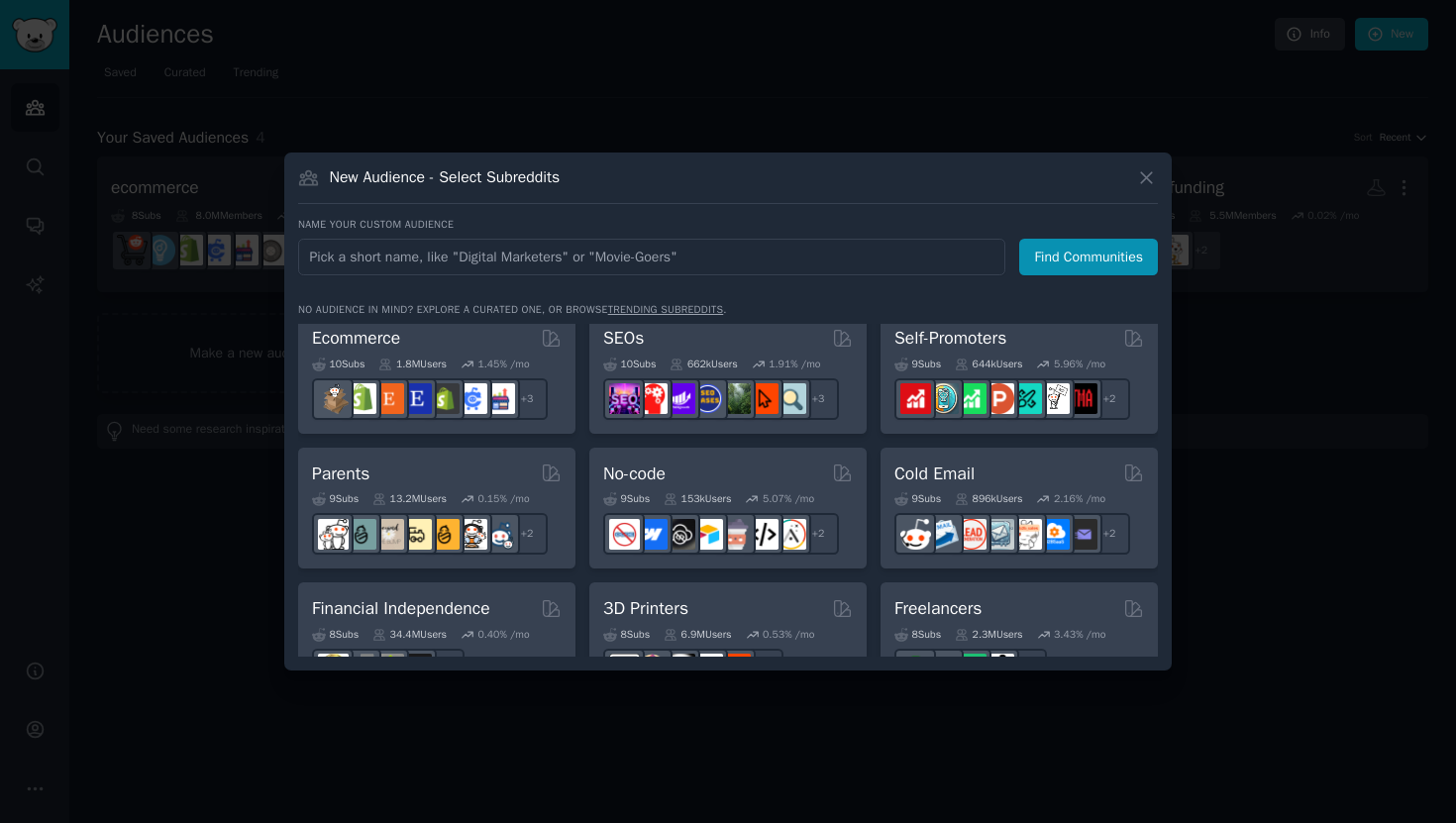 scroll, scrollTop: 971, scrollLeft: 0, axis: vertical 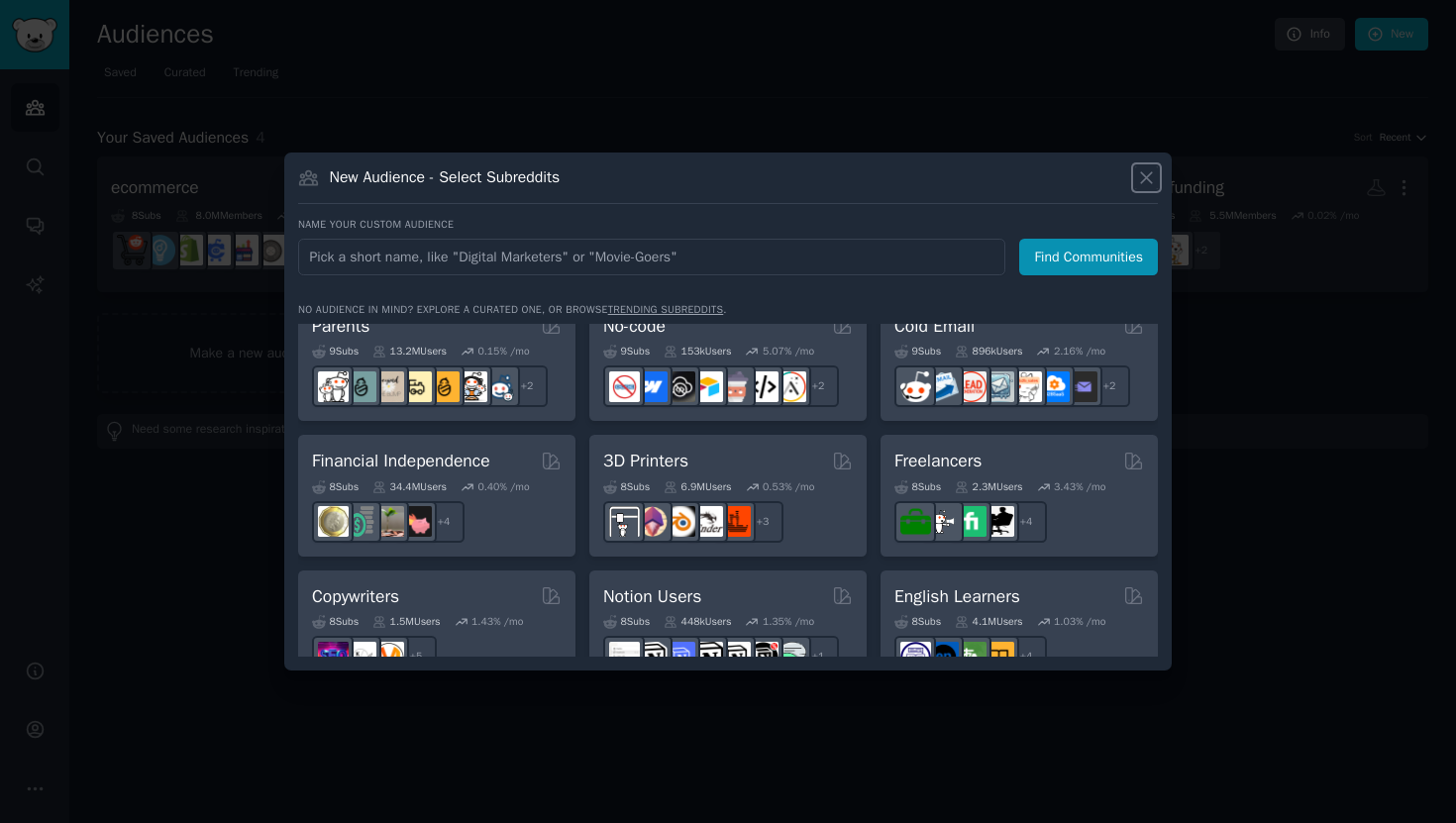 click 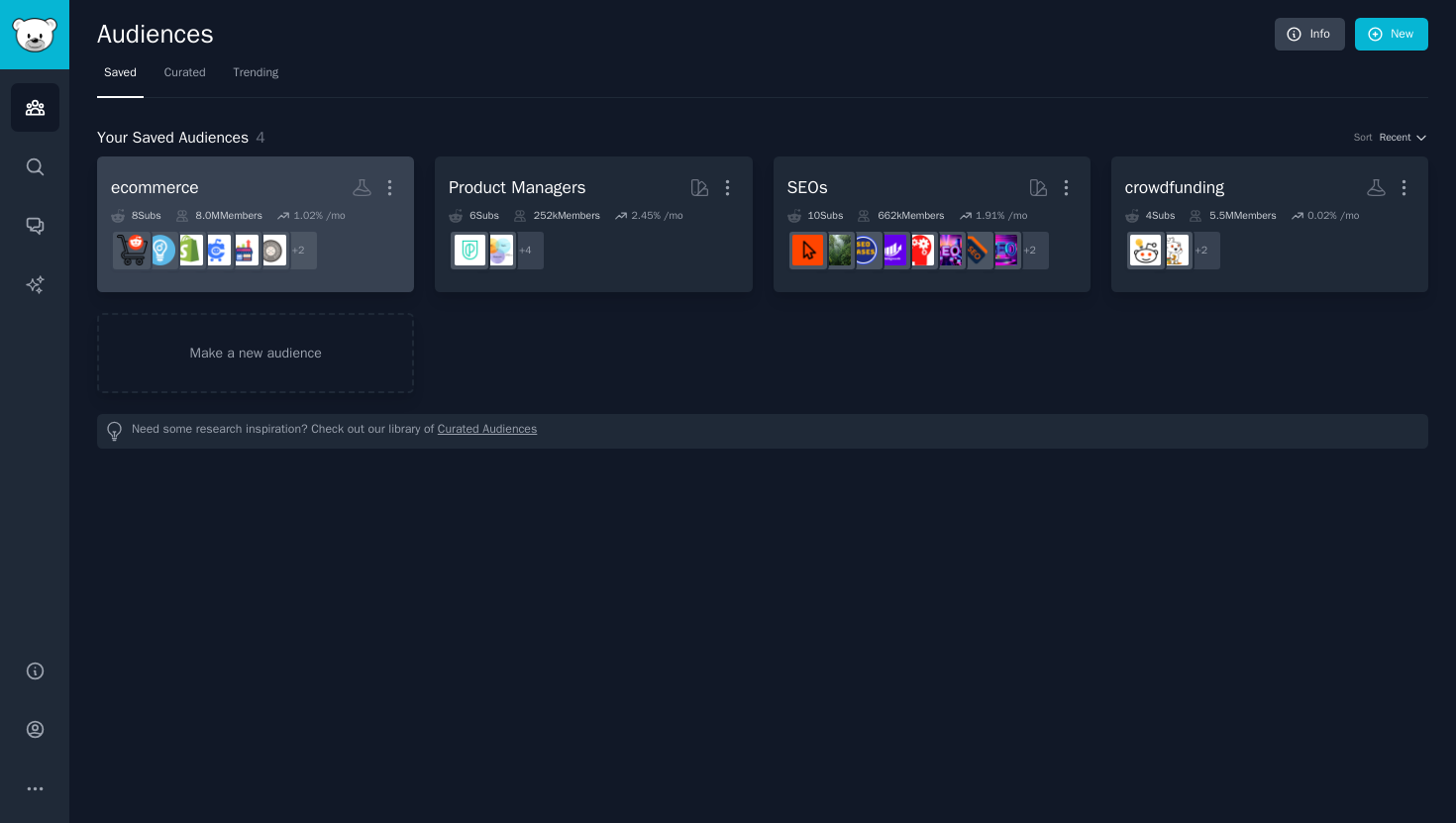 click on "ecommerce More" at bounding box center (256, 187) 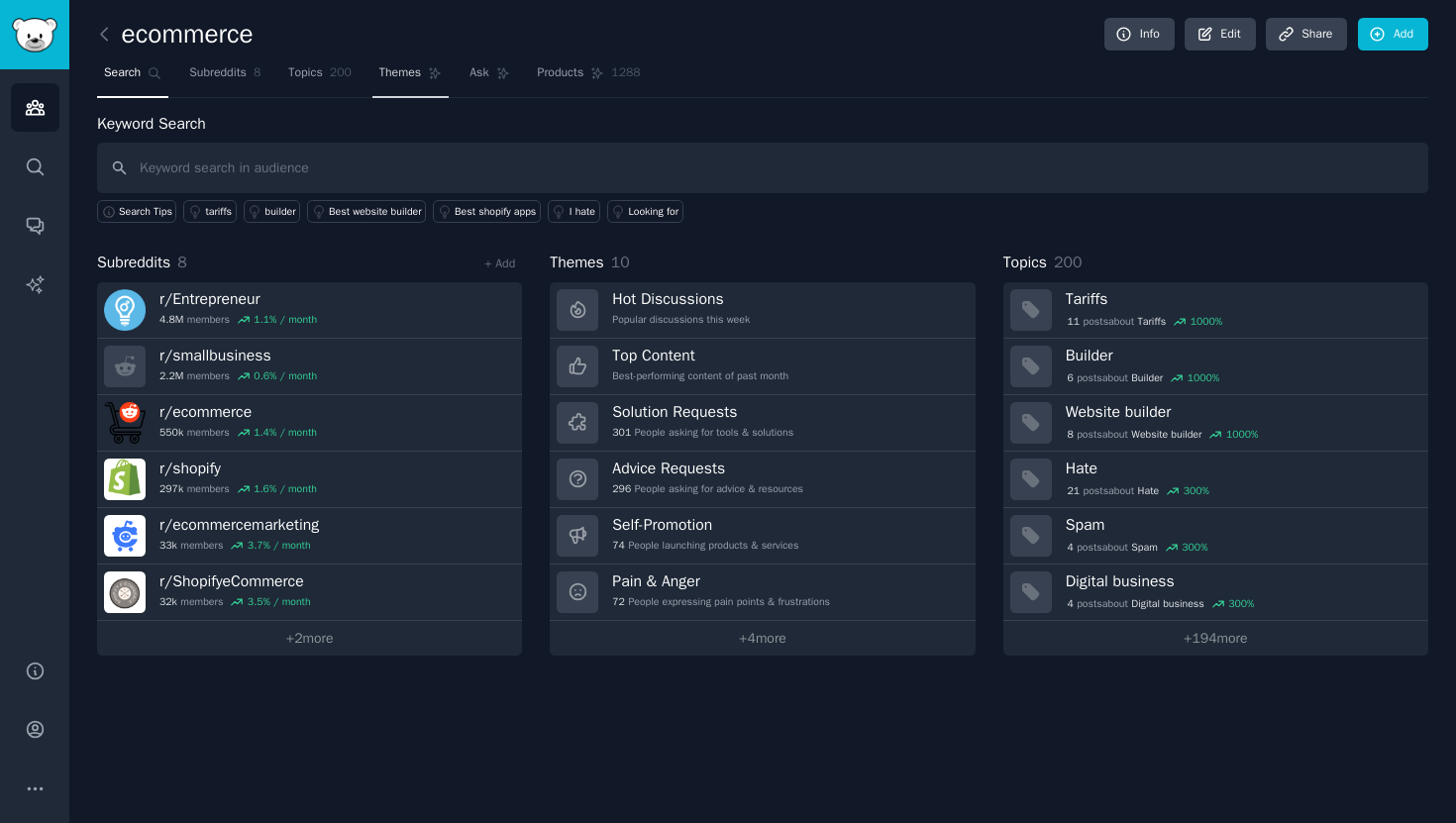 click on "Themes" at bounding box center (400, 73) 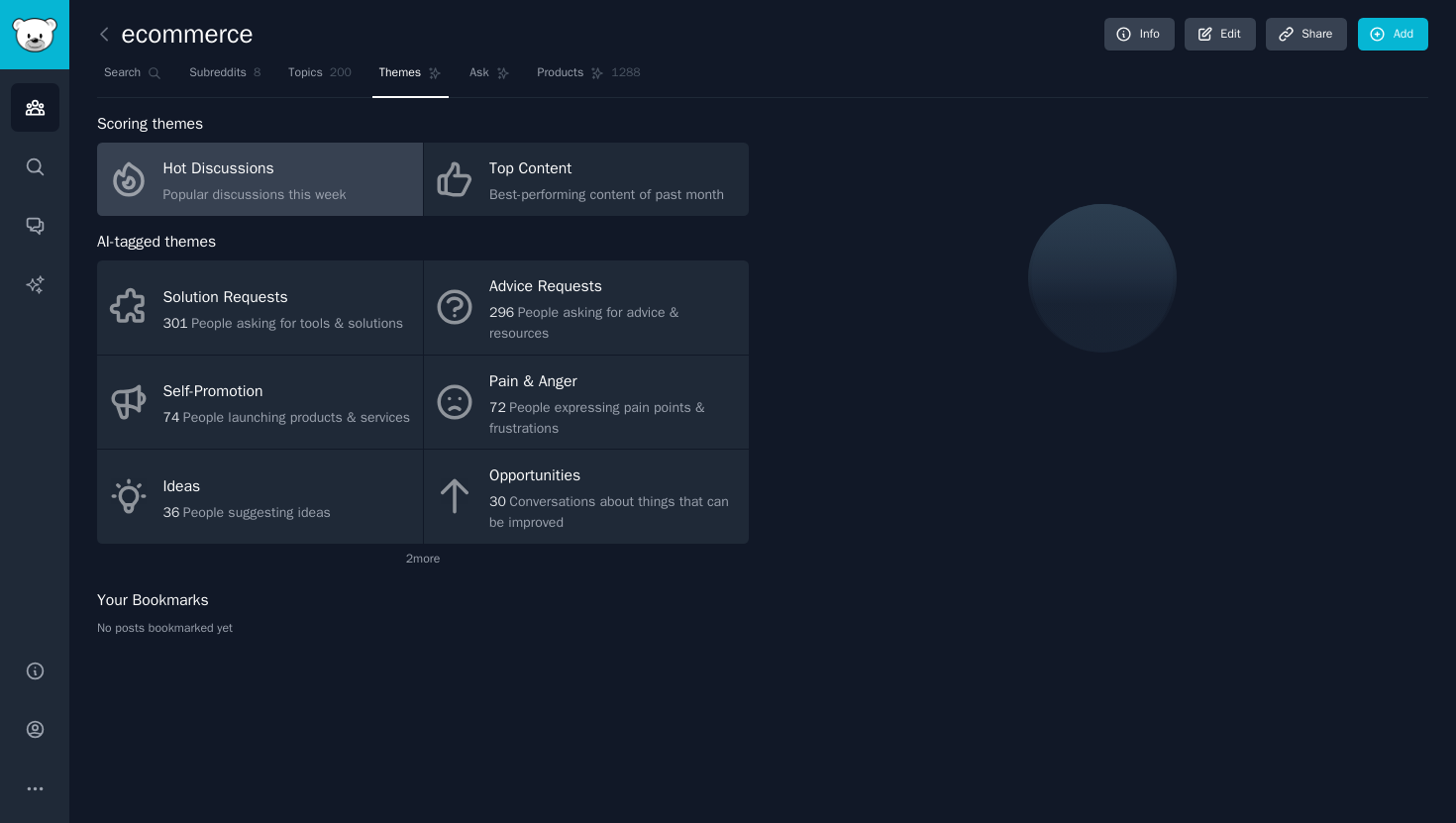 click on "Popular discussions this week" at bounding box center (255, 194) 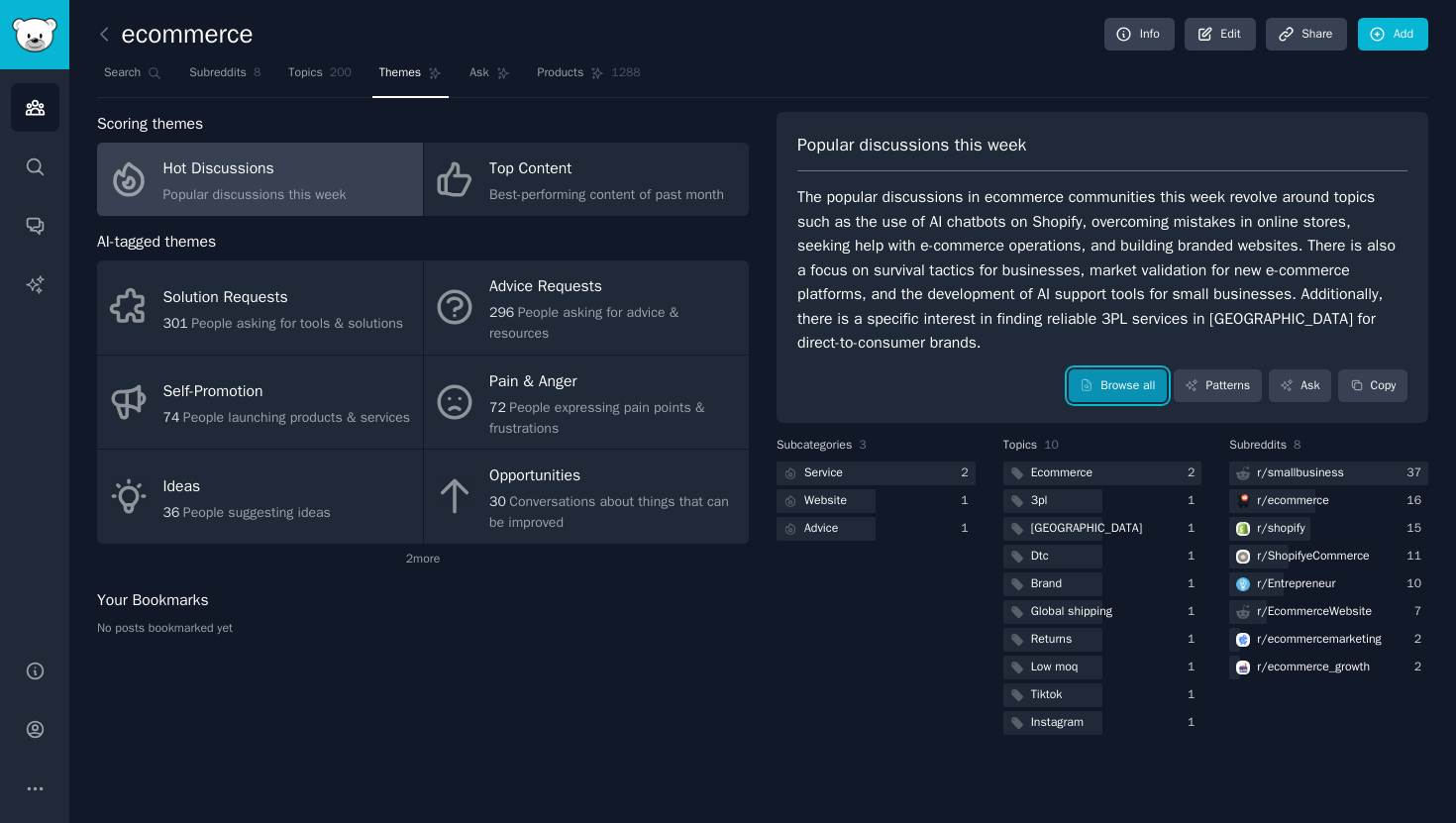click on "Browse all" at bounding box center [1117, 386] 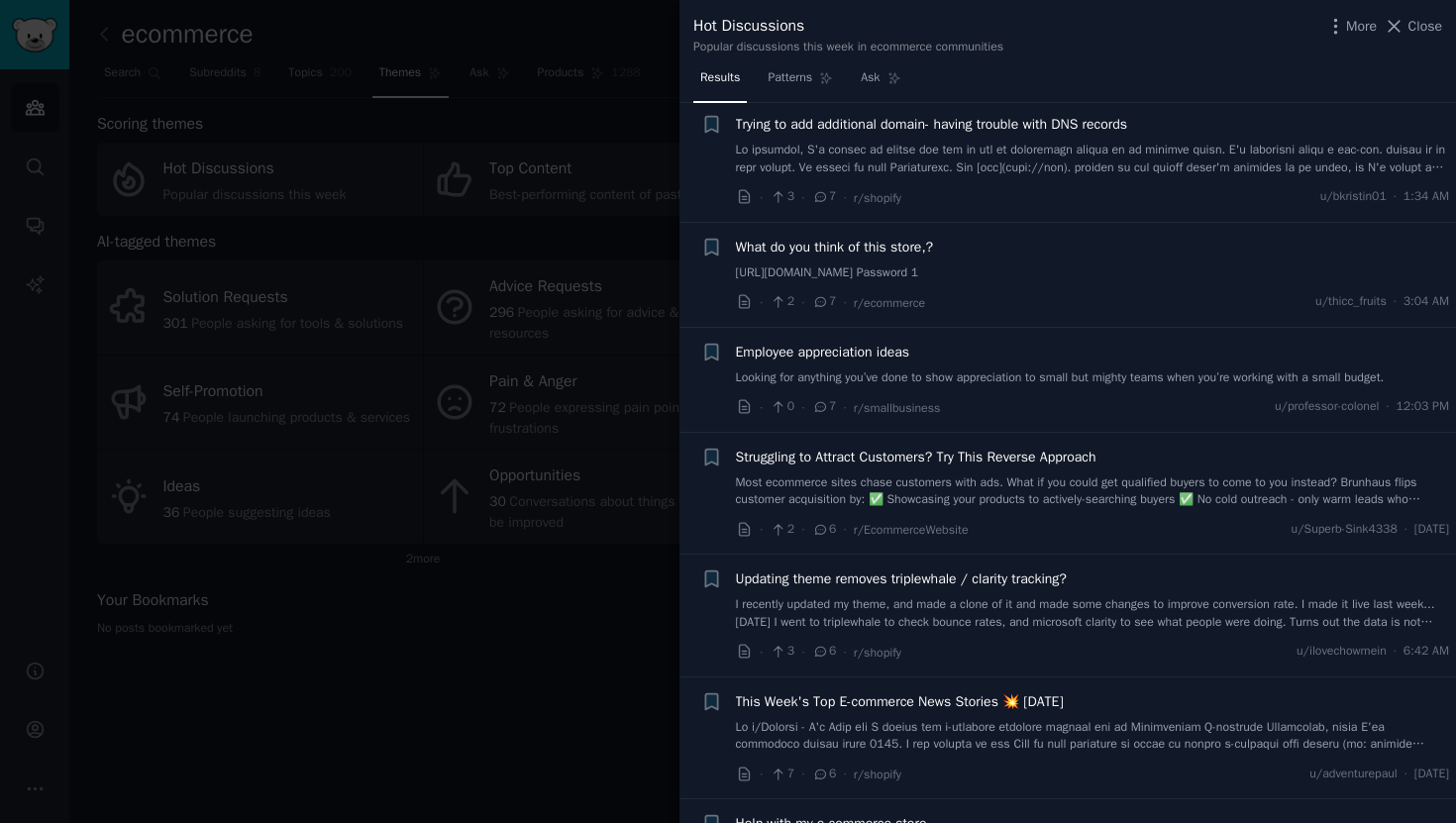 scroll, scrollTop: 3888, scrollLeft: 0, axis: vertical 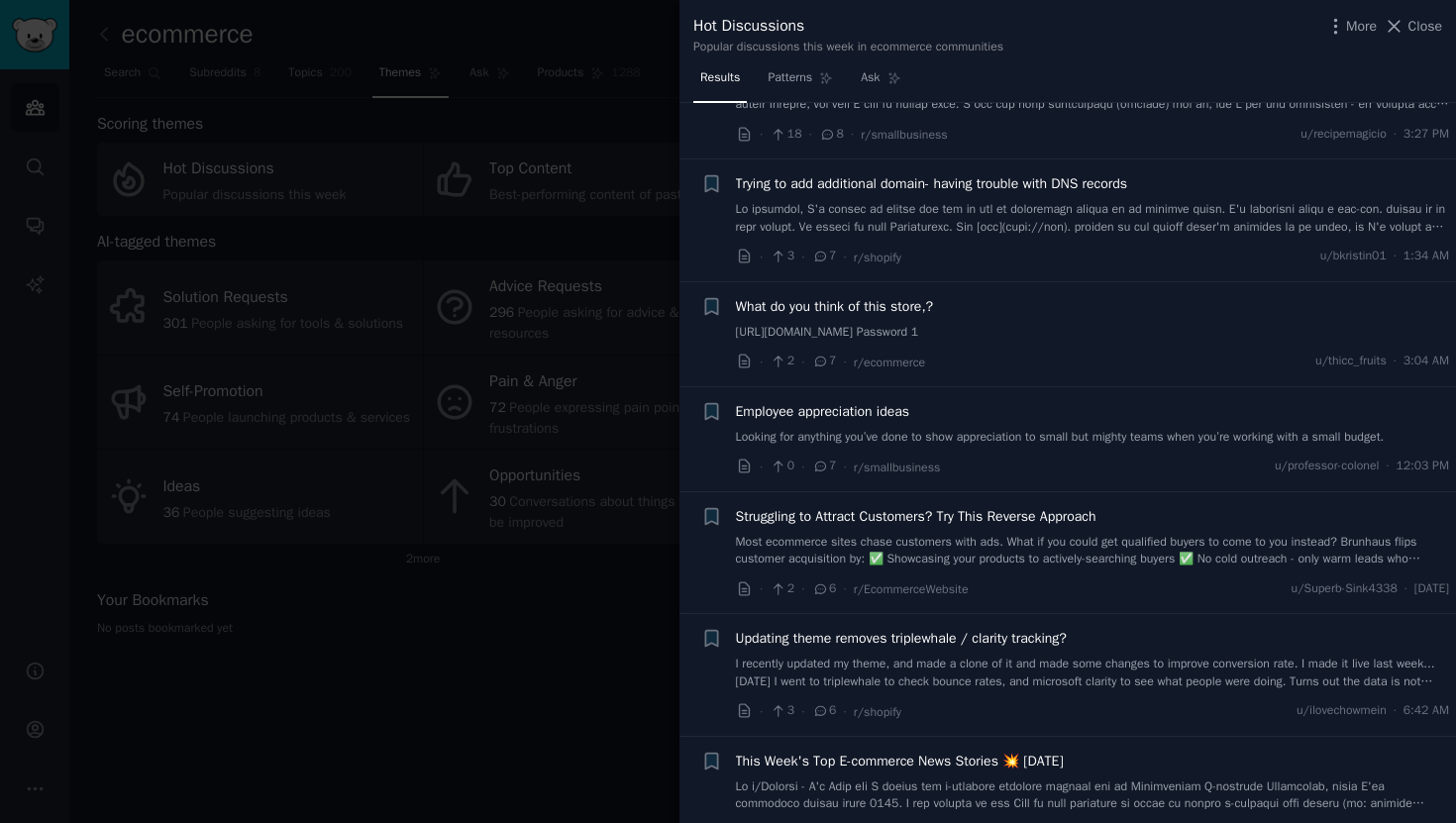 click at bounding box center (728, 411) 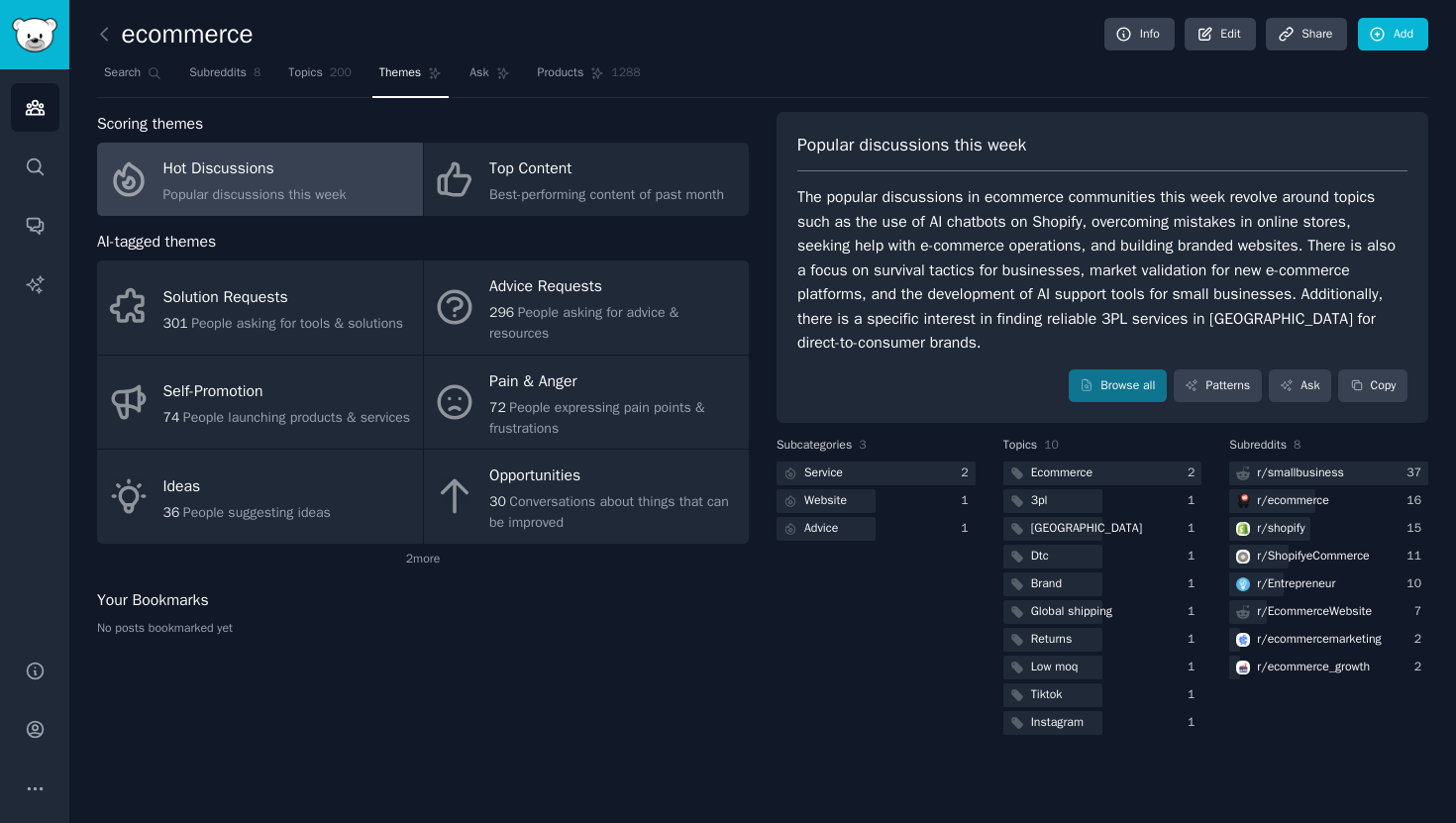click on "Popular discussions this week" 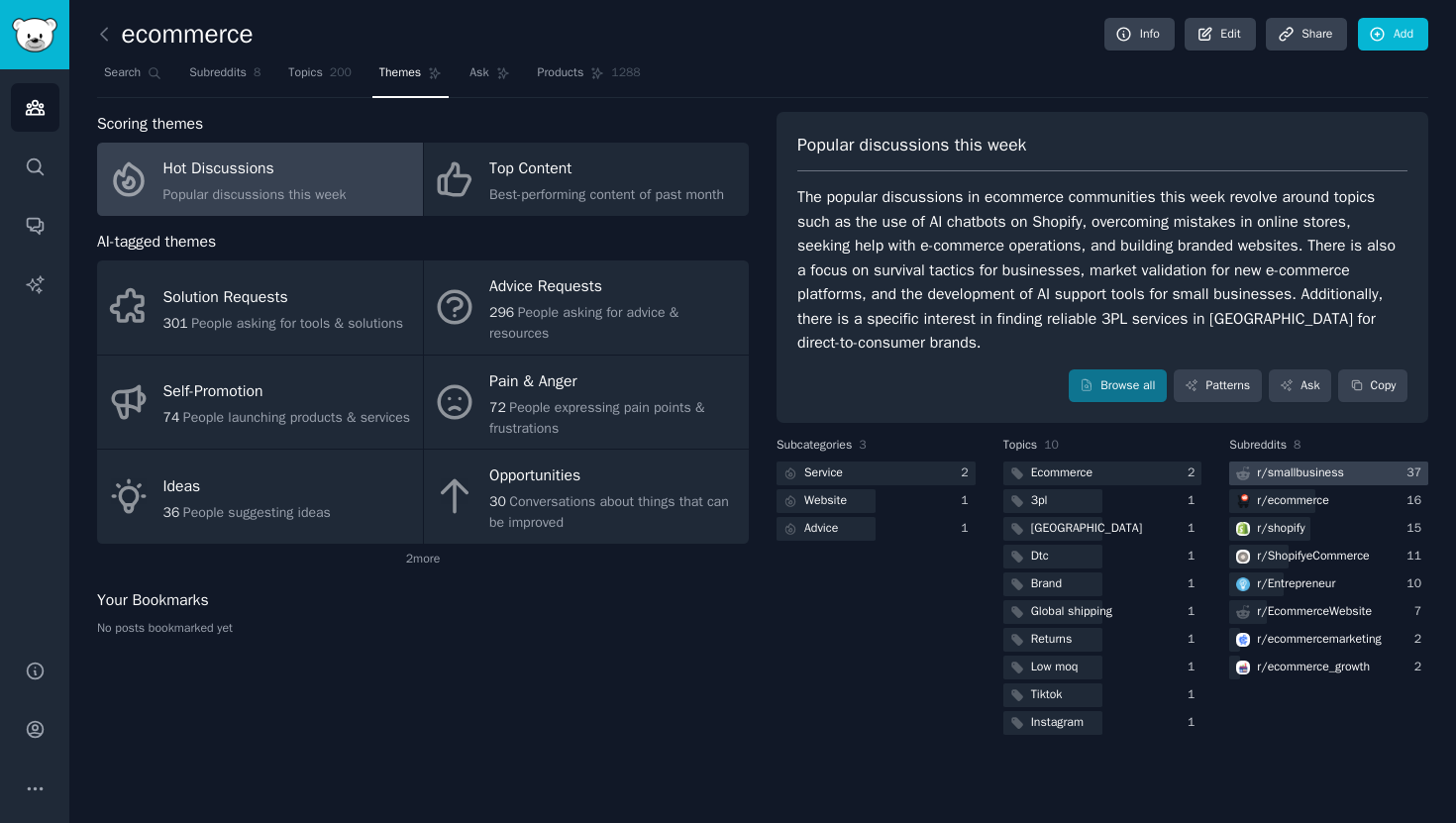 click on "r/ smallbusiness" at bounding box center [1288, 473] 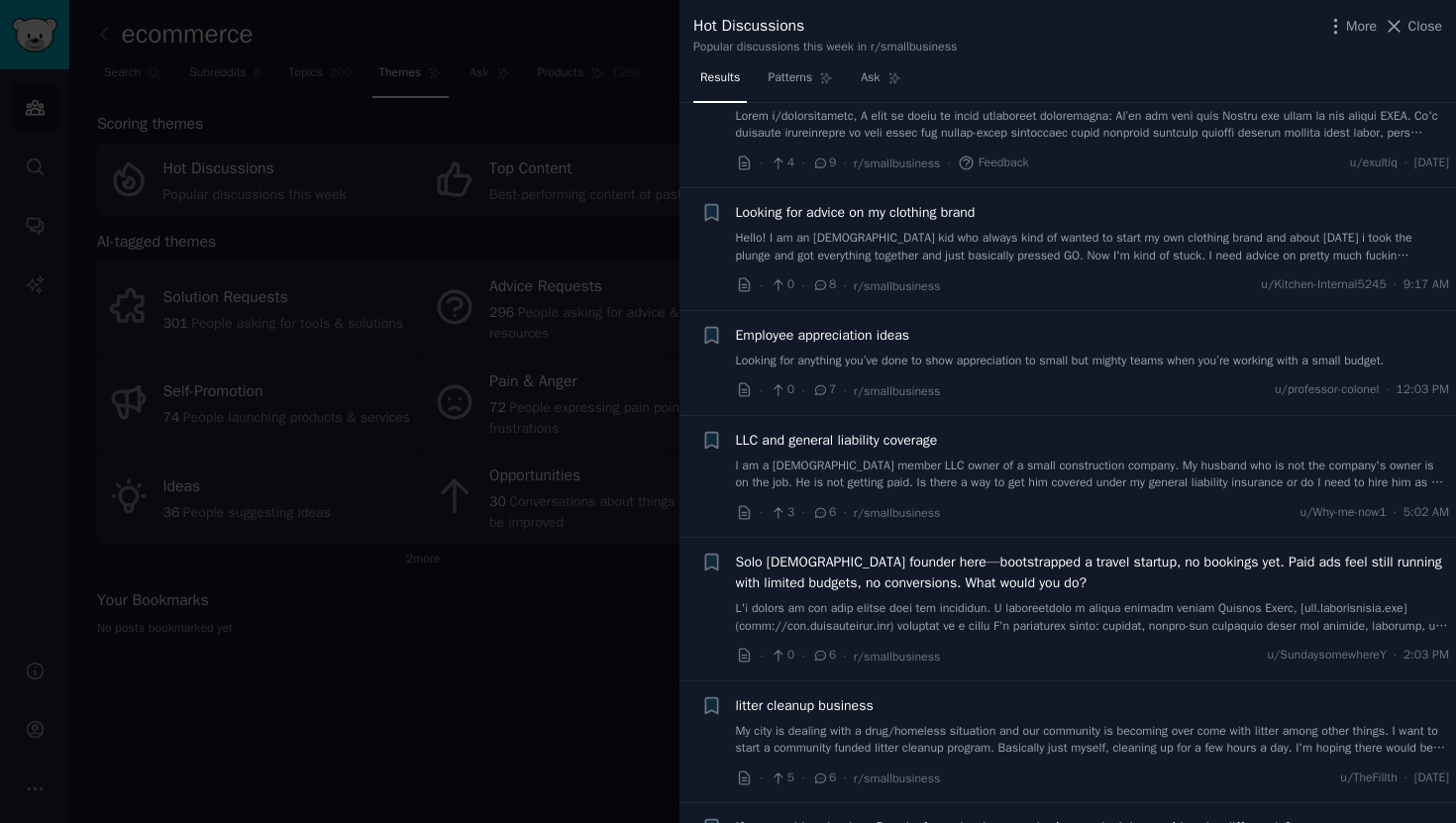 scroll, scrollTop: 3146, scrollLeft: 0, axis: vertical 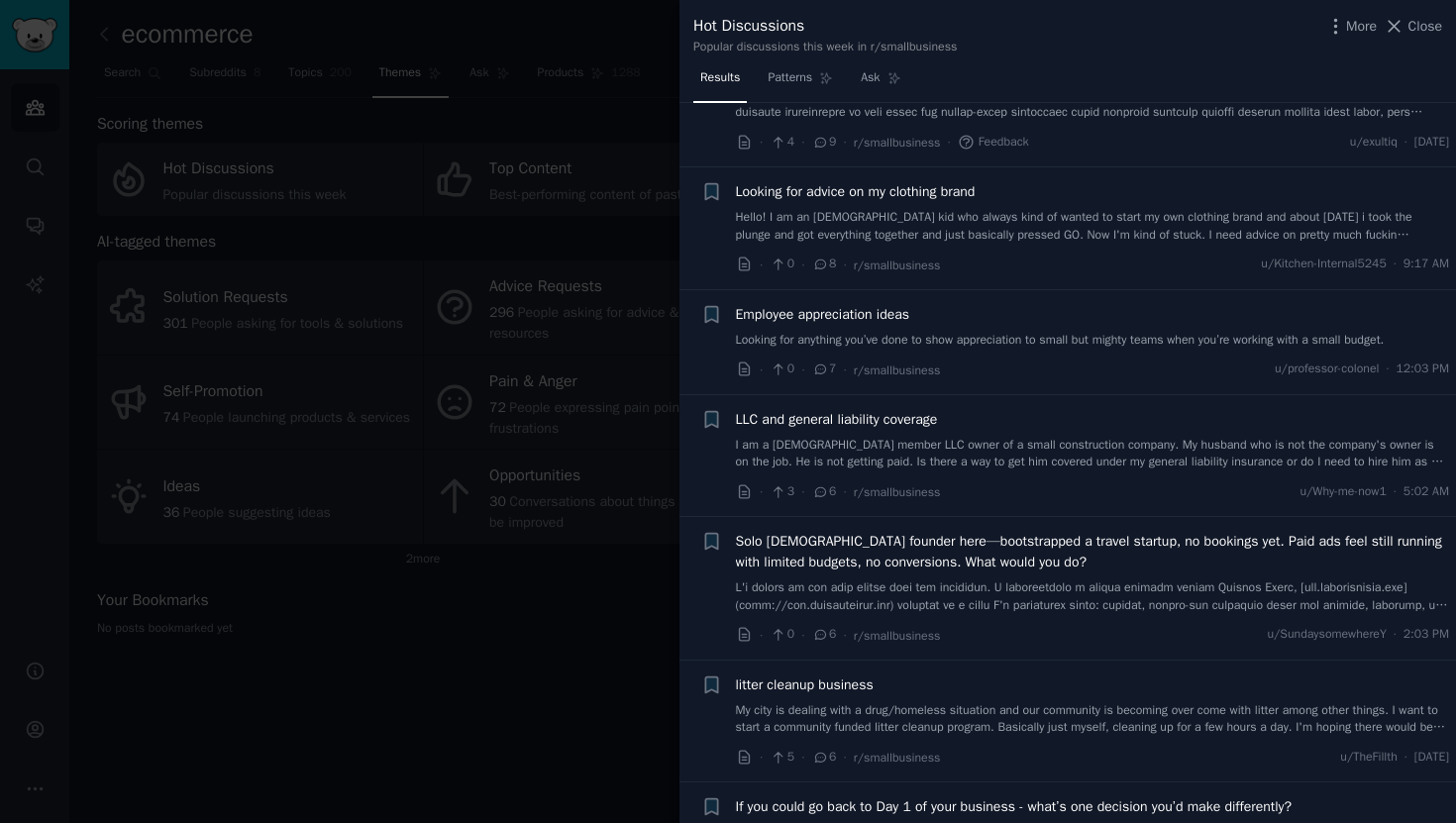 click at bounding box center (728, 411) 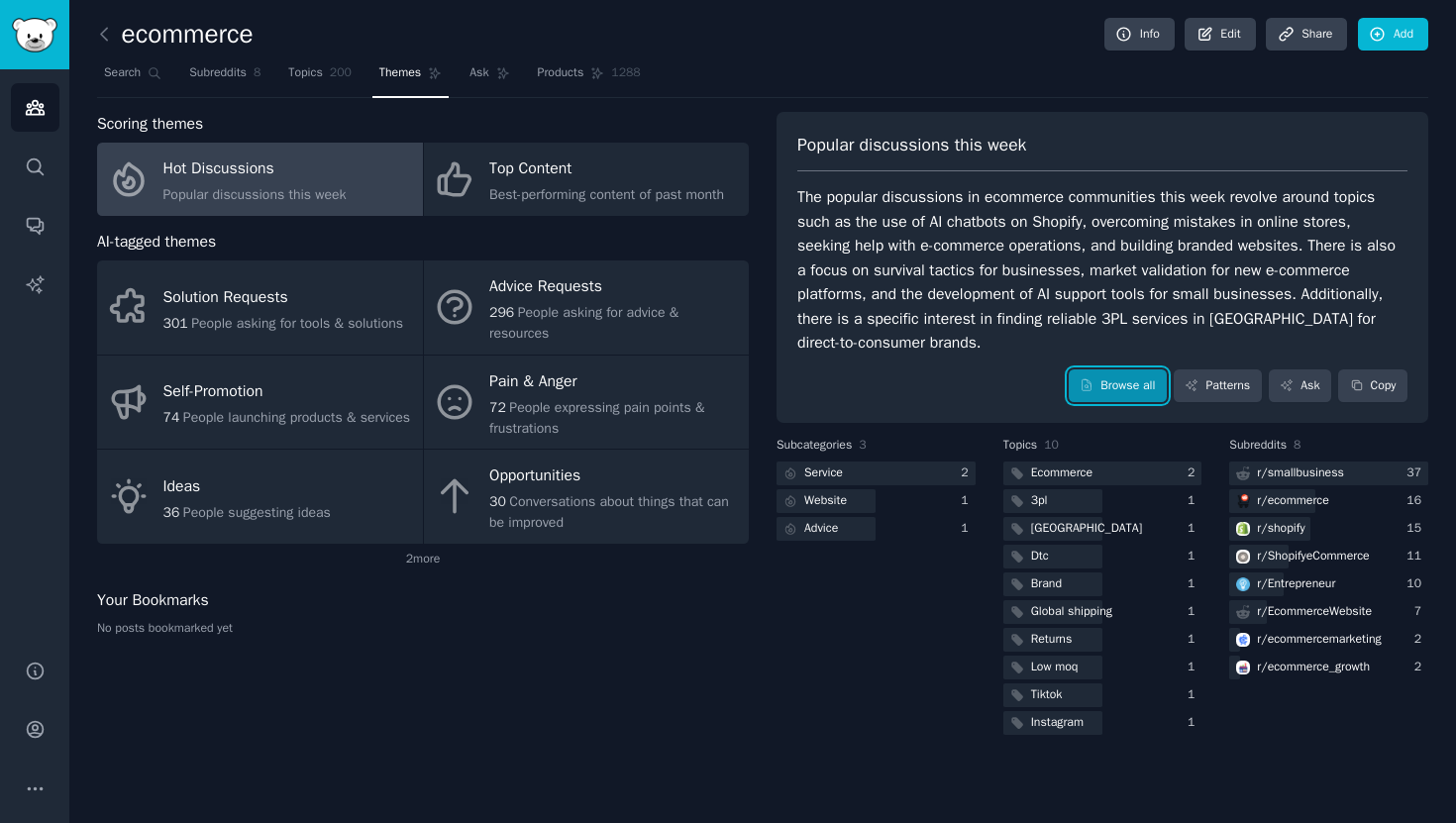 click on "Browse all" at bounding box center (1117, 386) 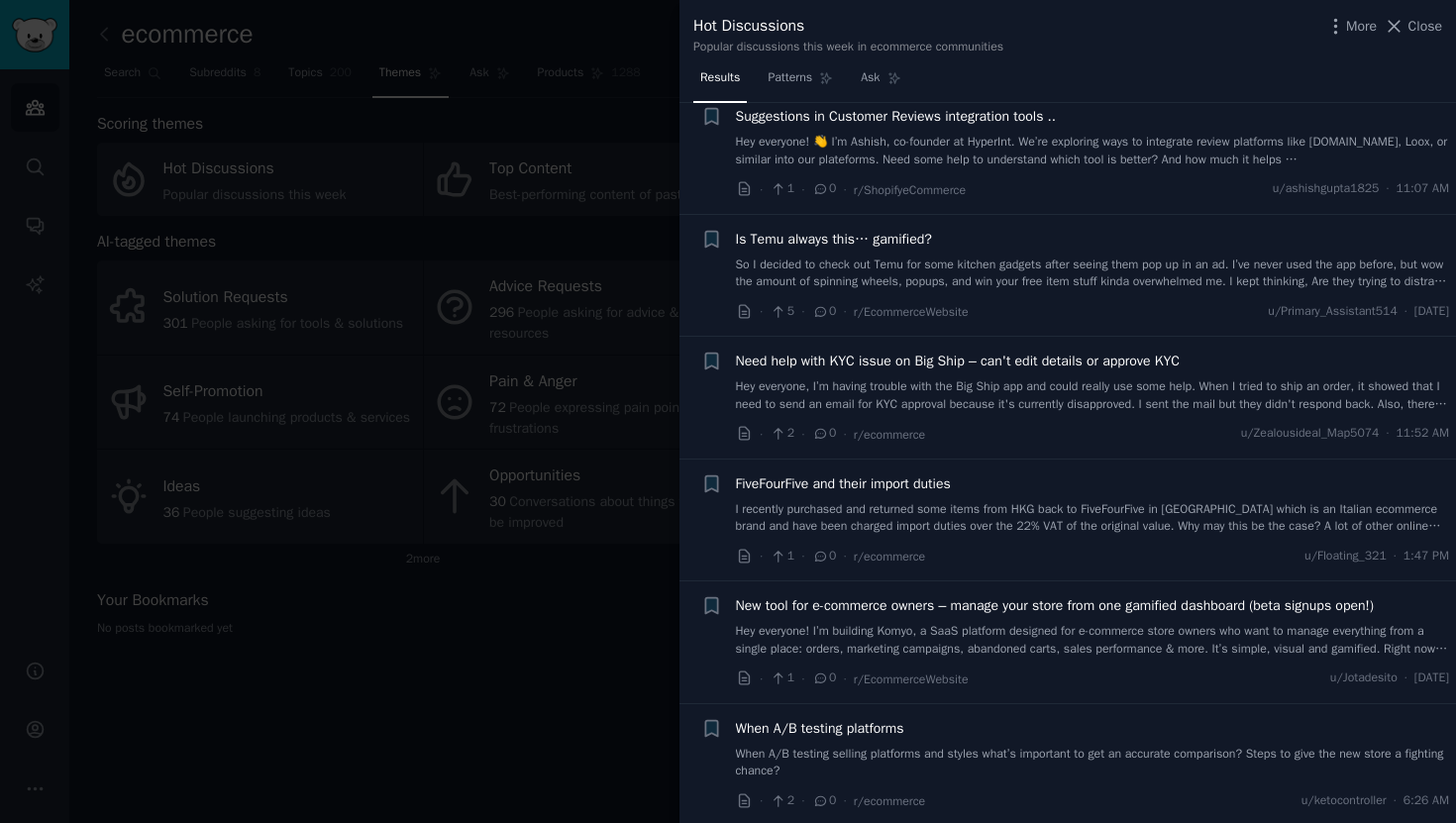 scroll, scrollTop: 11639, scrollLeft: 0, axis: vertical 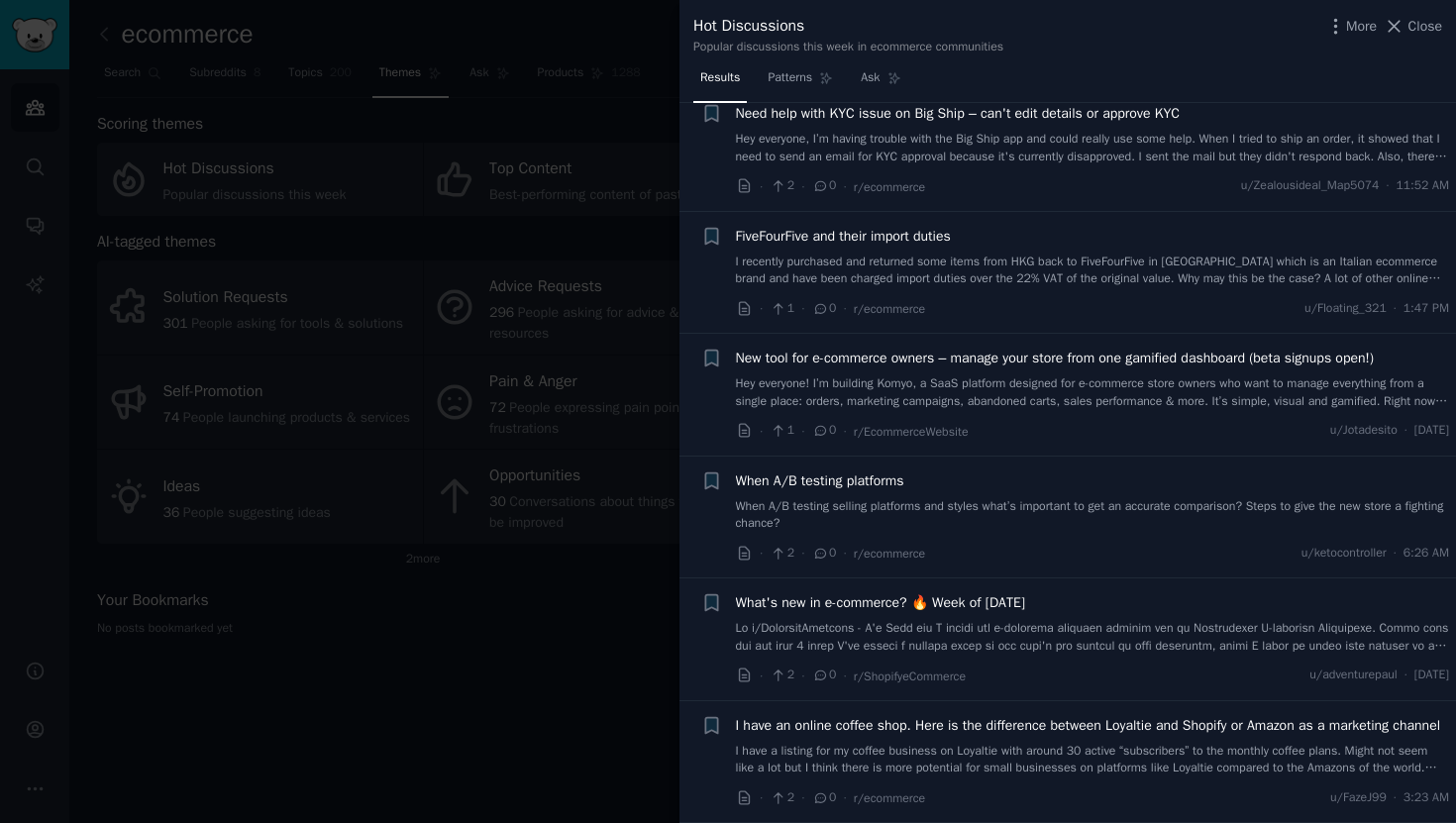 click on "What's new in e-commerce? 🔥 Week of [DATE]" at bounding box center (881, 602) 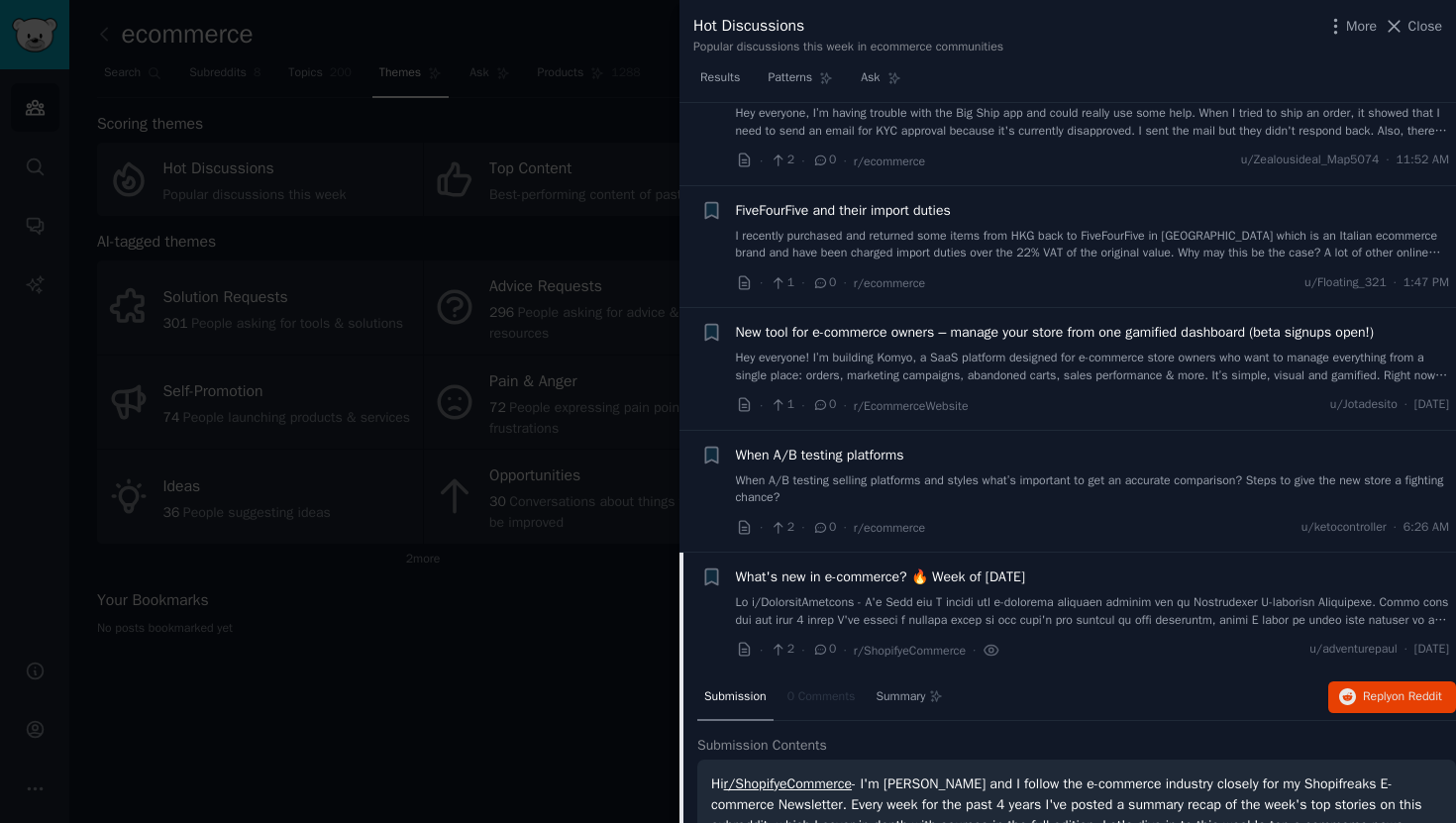 scroll, scrollTop: 11609, scrollLeft: 0, axis: vertical 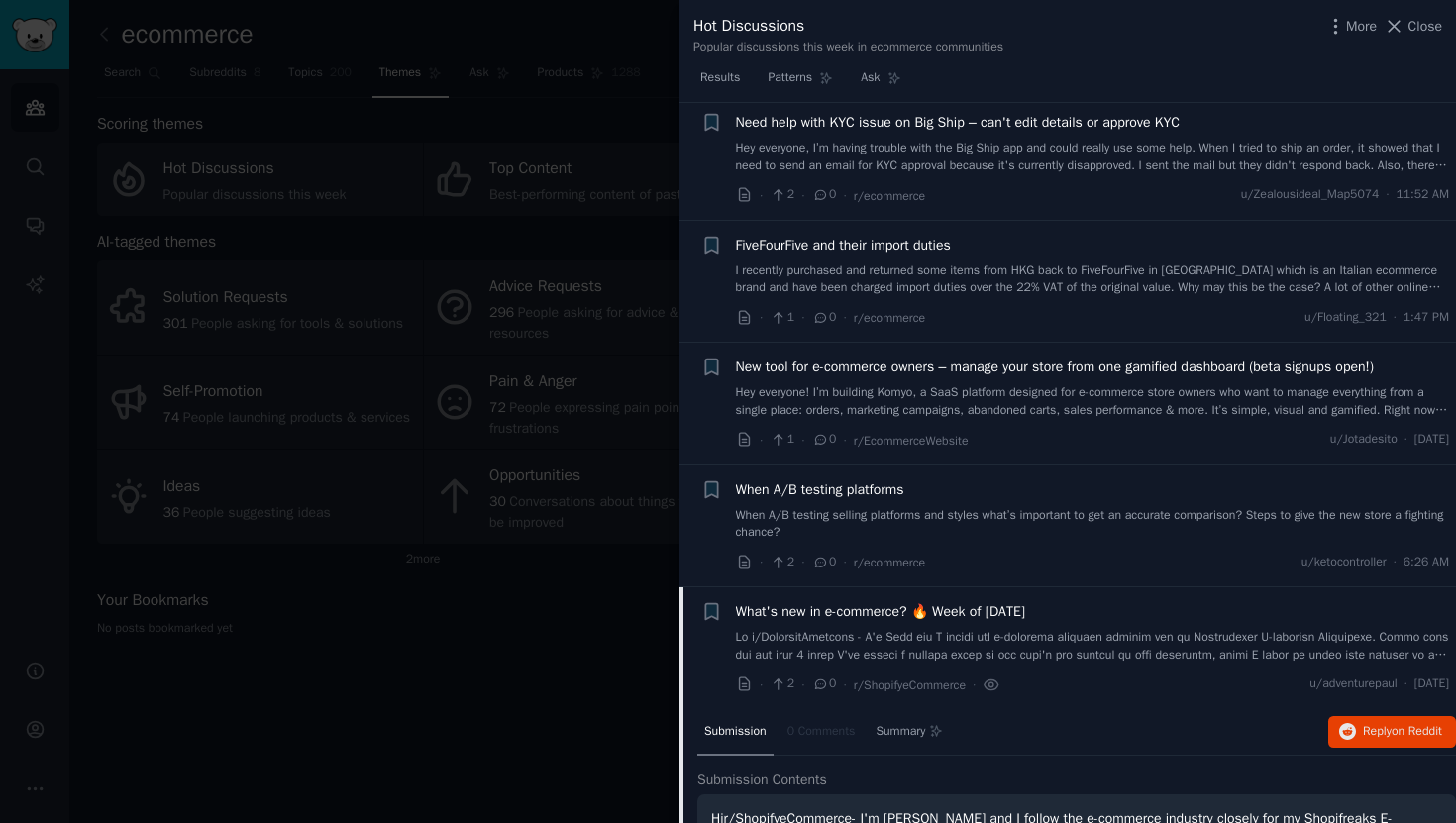 click on "When A/B testing platforms" at bounding box center (820, 489) 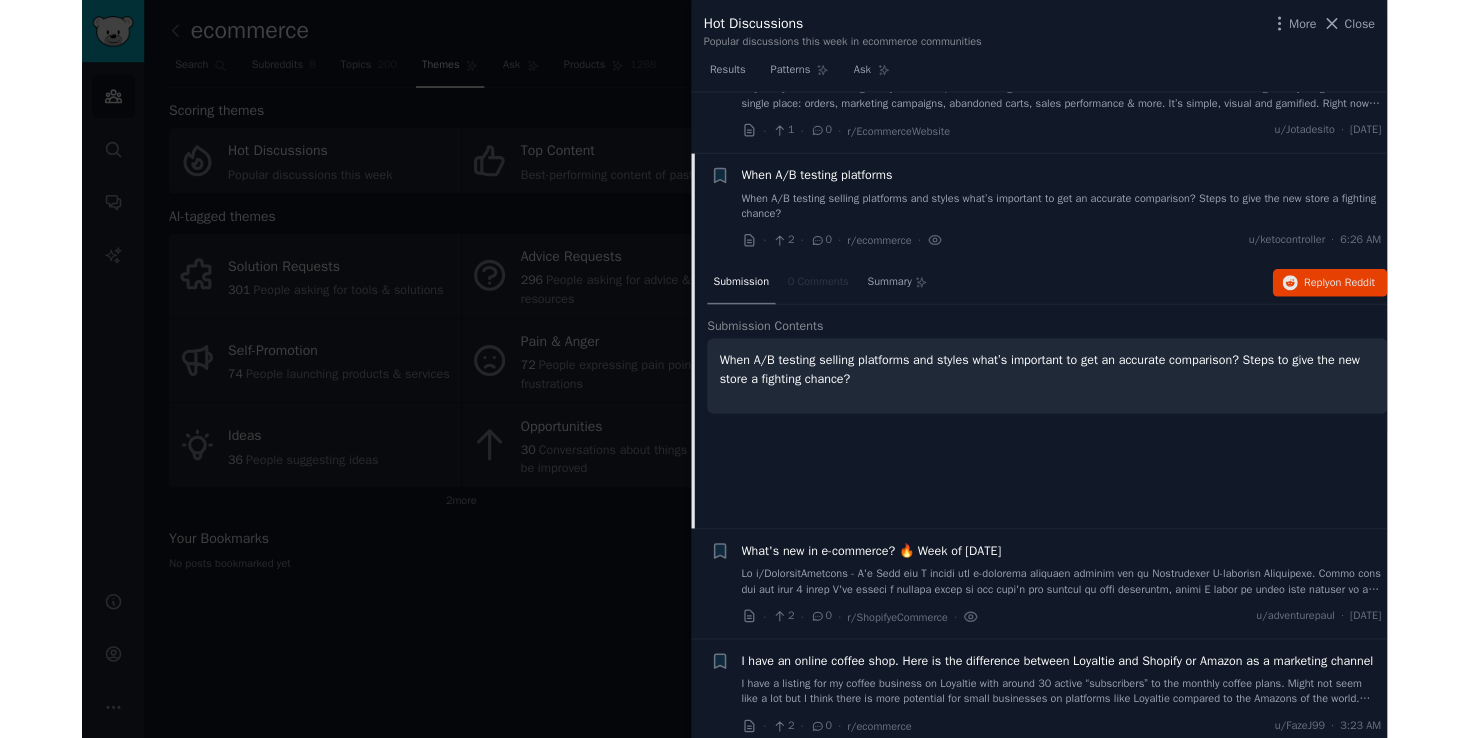 scroll, scrollTop: 12052, scrollLeft: 0, axis: vertical 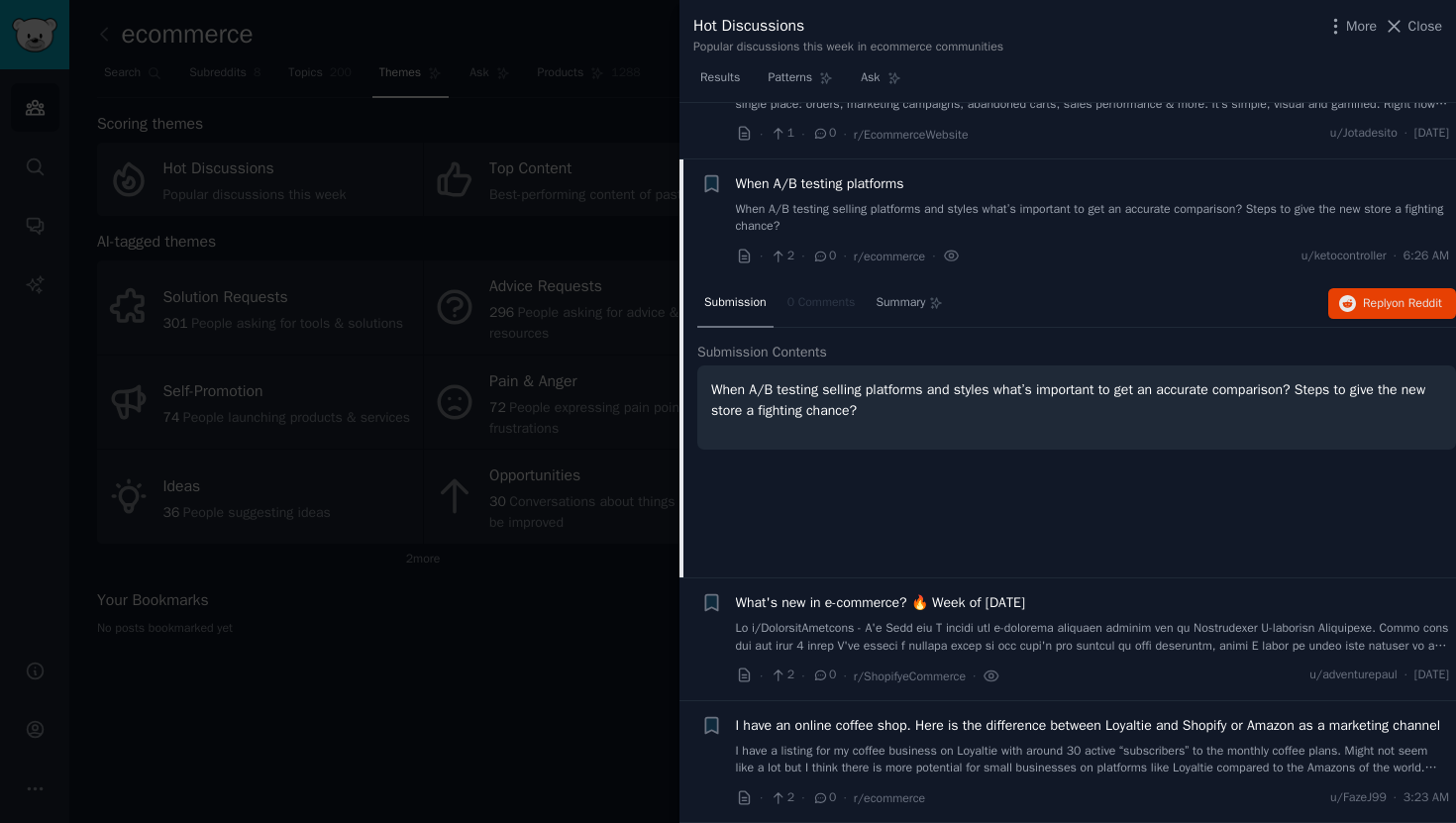 click at bounding box center (728, 411) 